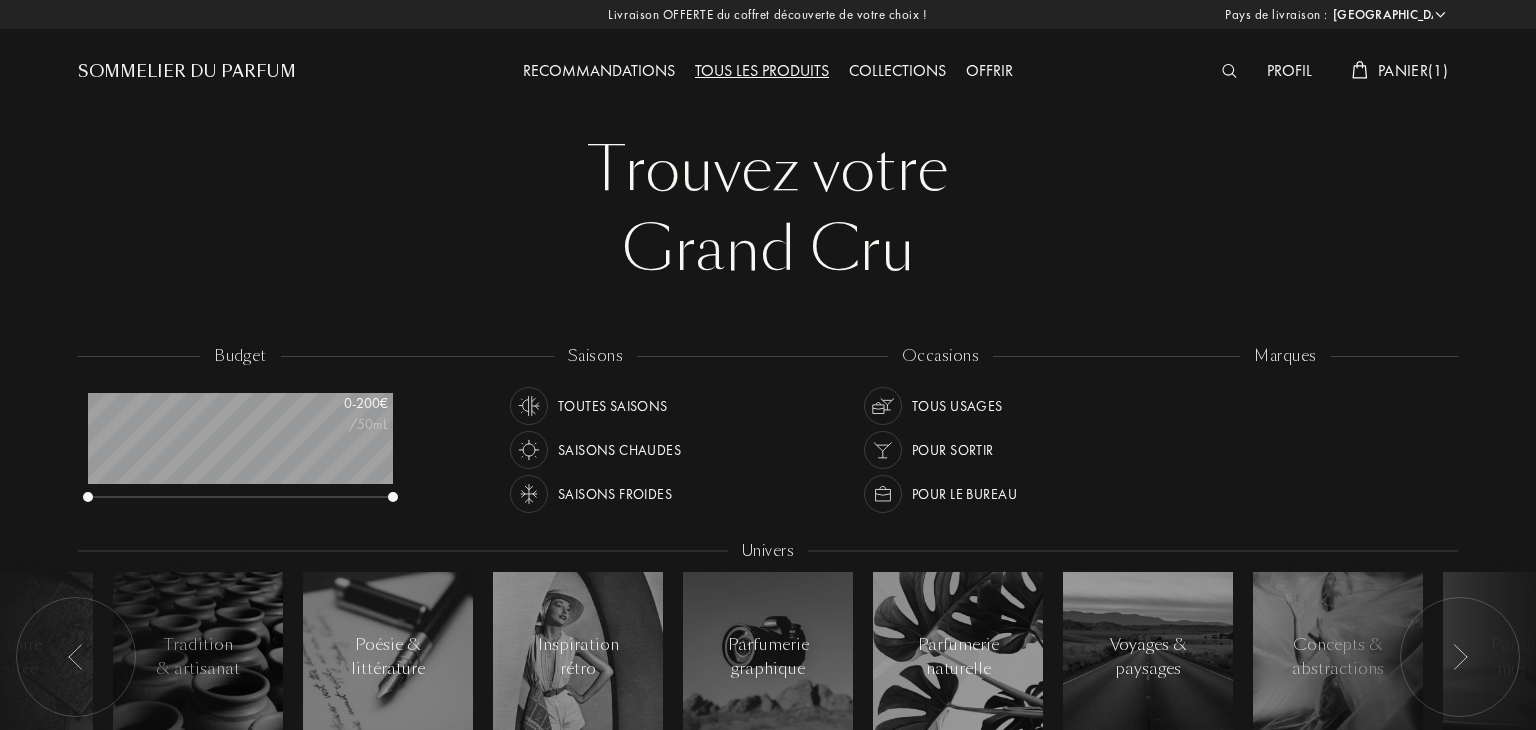 select on "FR" 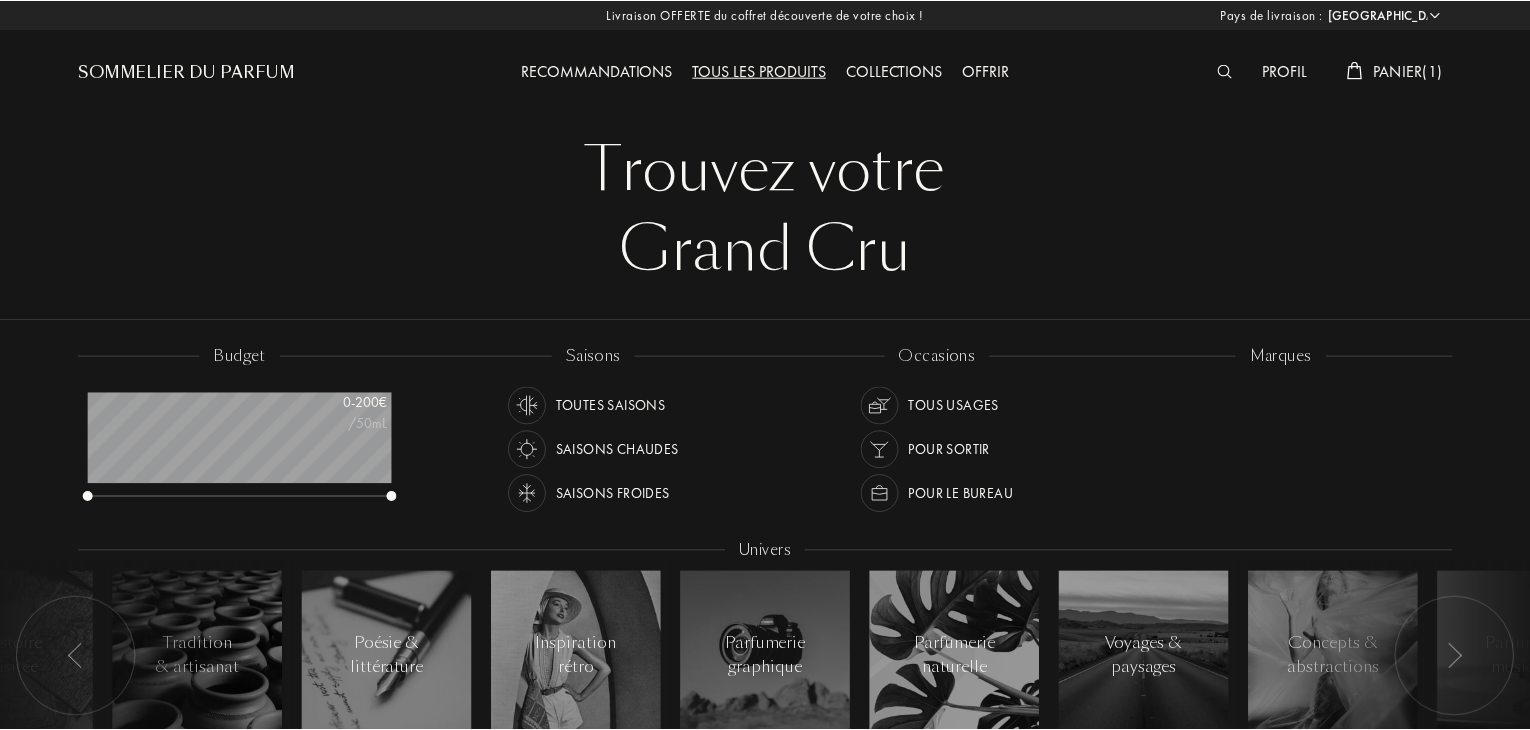 scroll, scrollTop: 0, scrollLeft: 0, axis: both 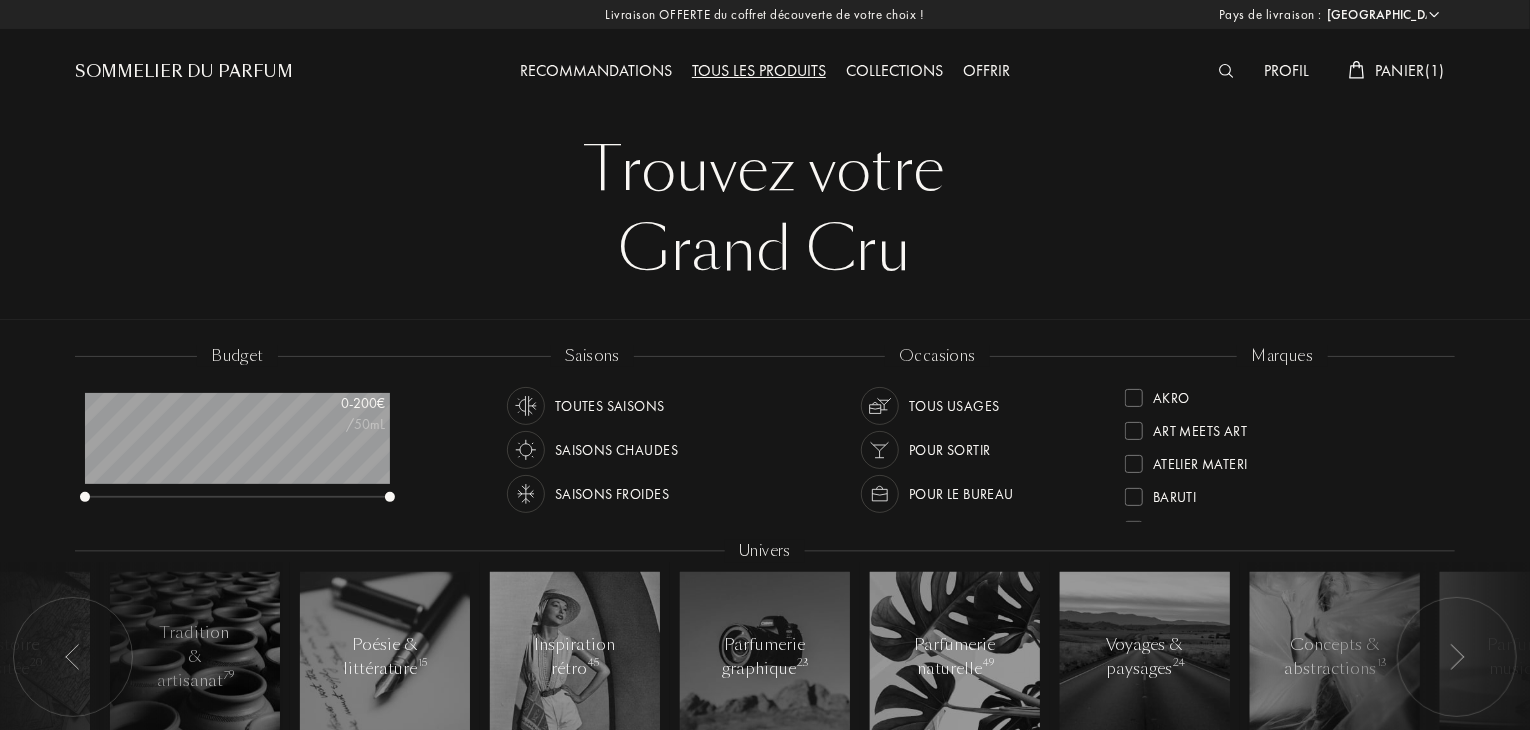 click on "Panier  ( 1 )" at bounding box center (1410, 70) 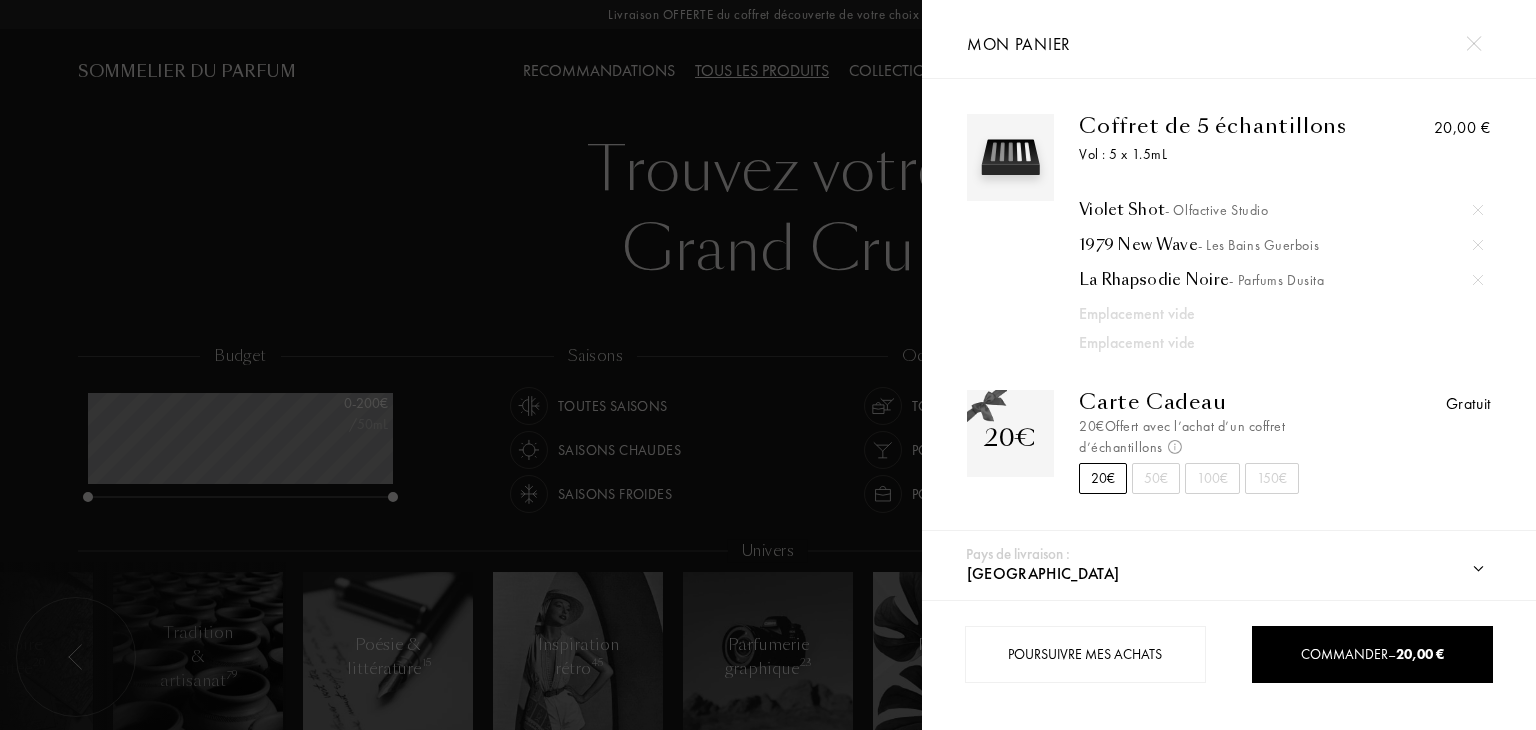 click at bounding box center [461, 365] 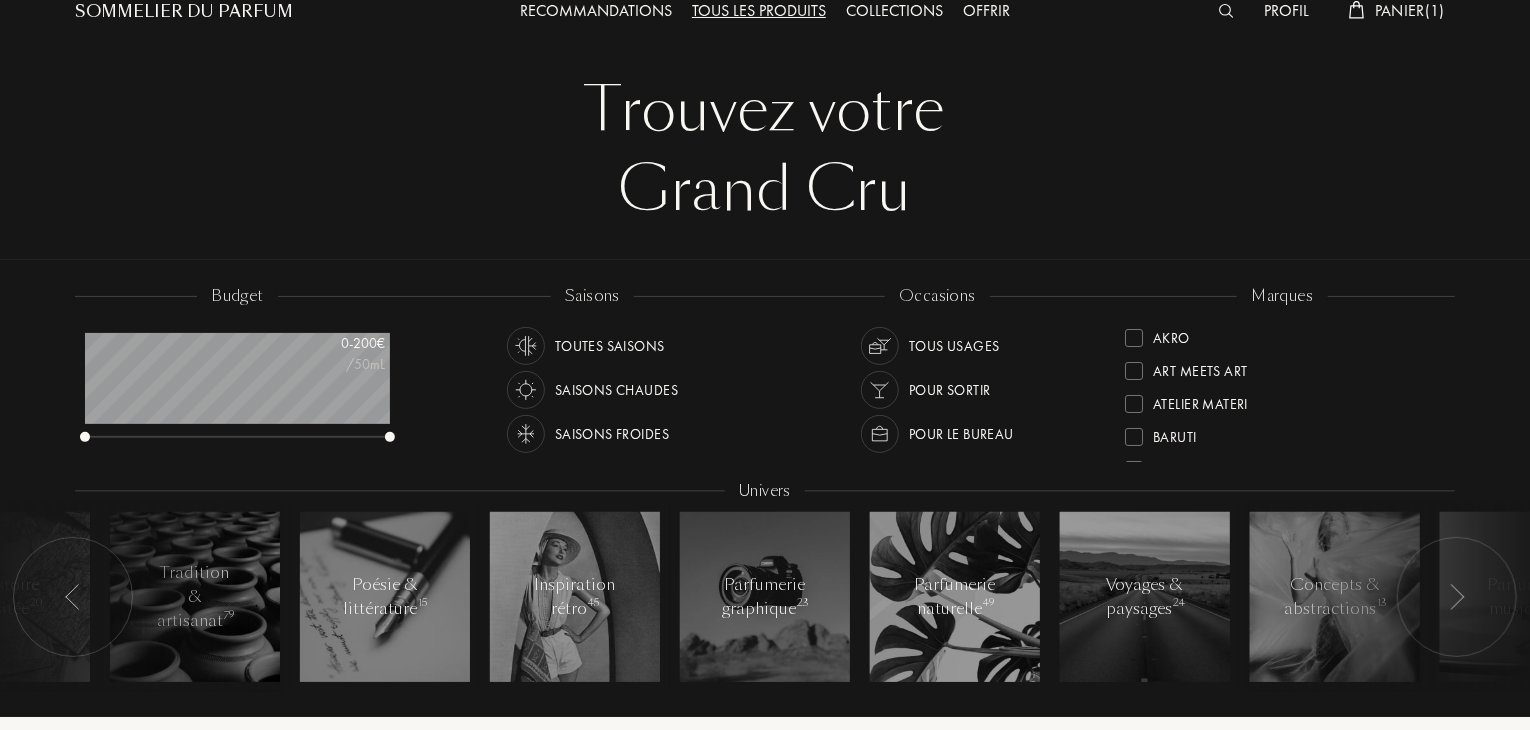 scroll, scrollTop: 0, scrollLeft: 0, axis: both 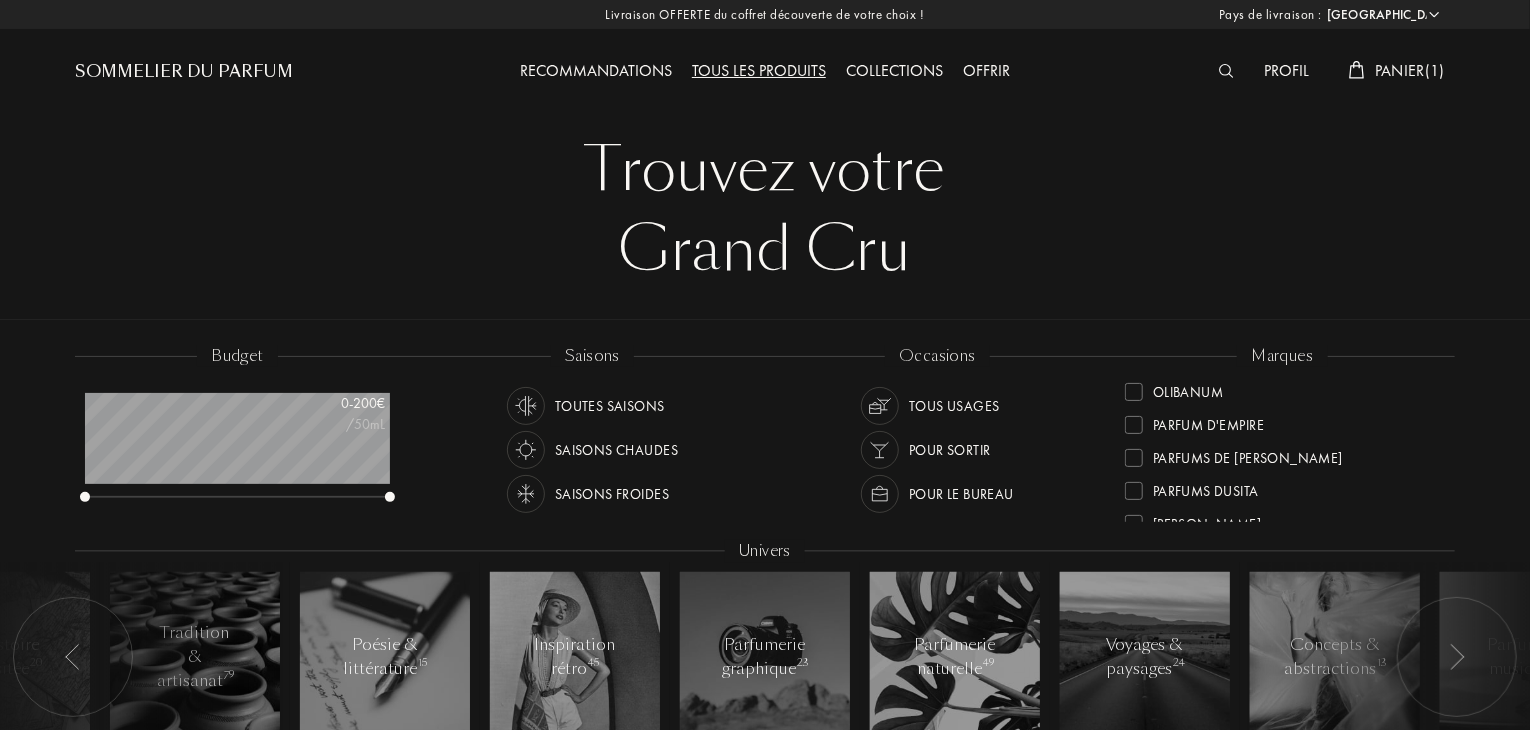 click at bounding box center (1134, 425) 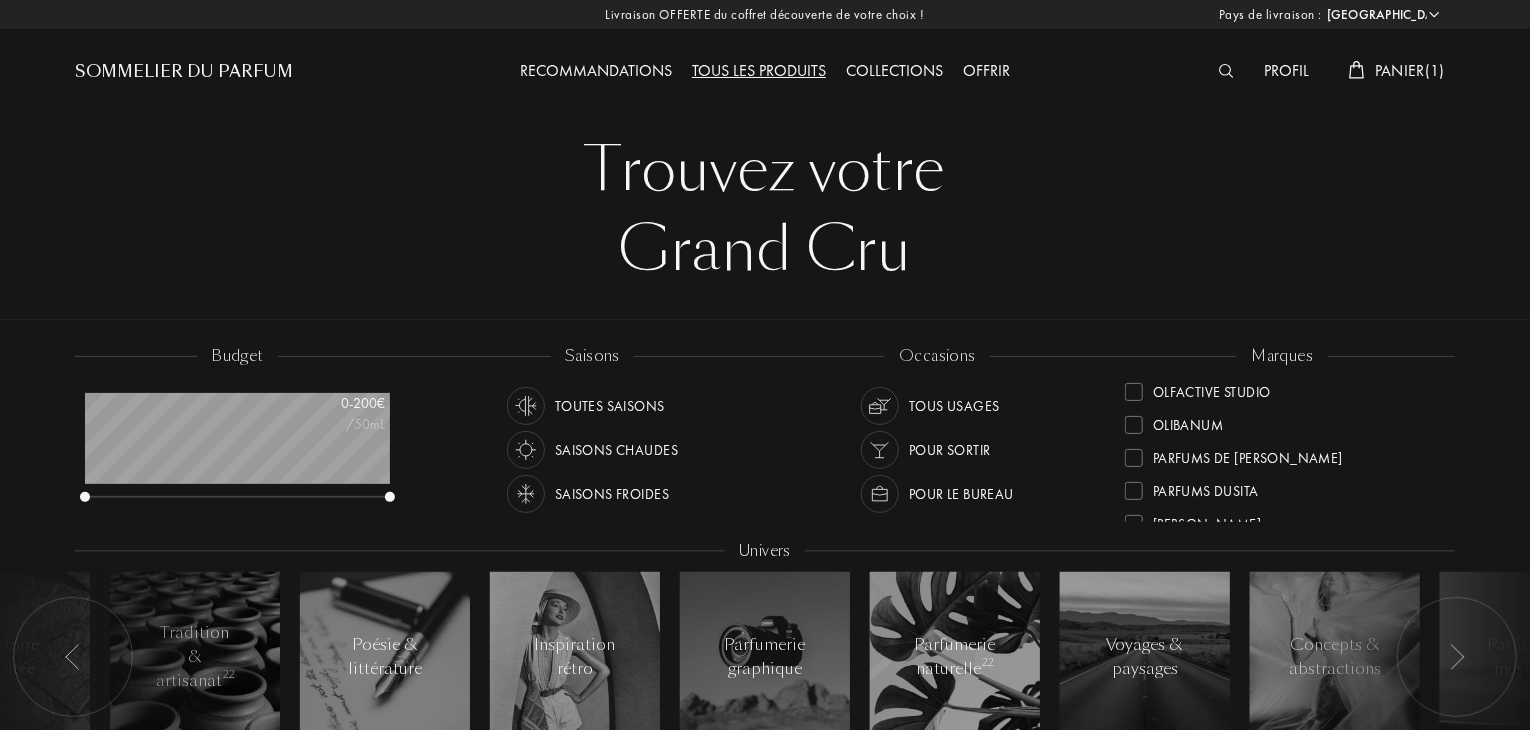 scroll, scrollTop: 0, scrollLeft: 0, axis: both 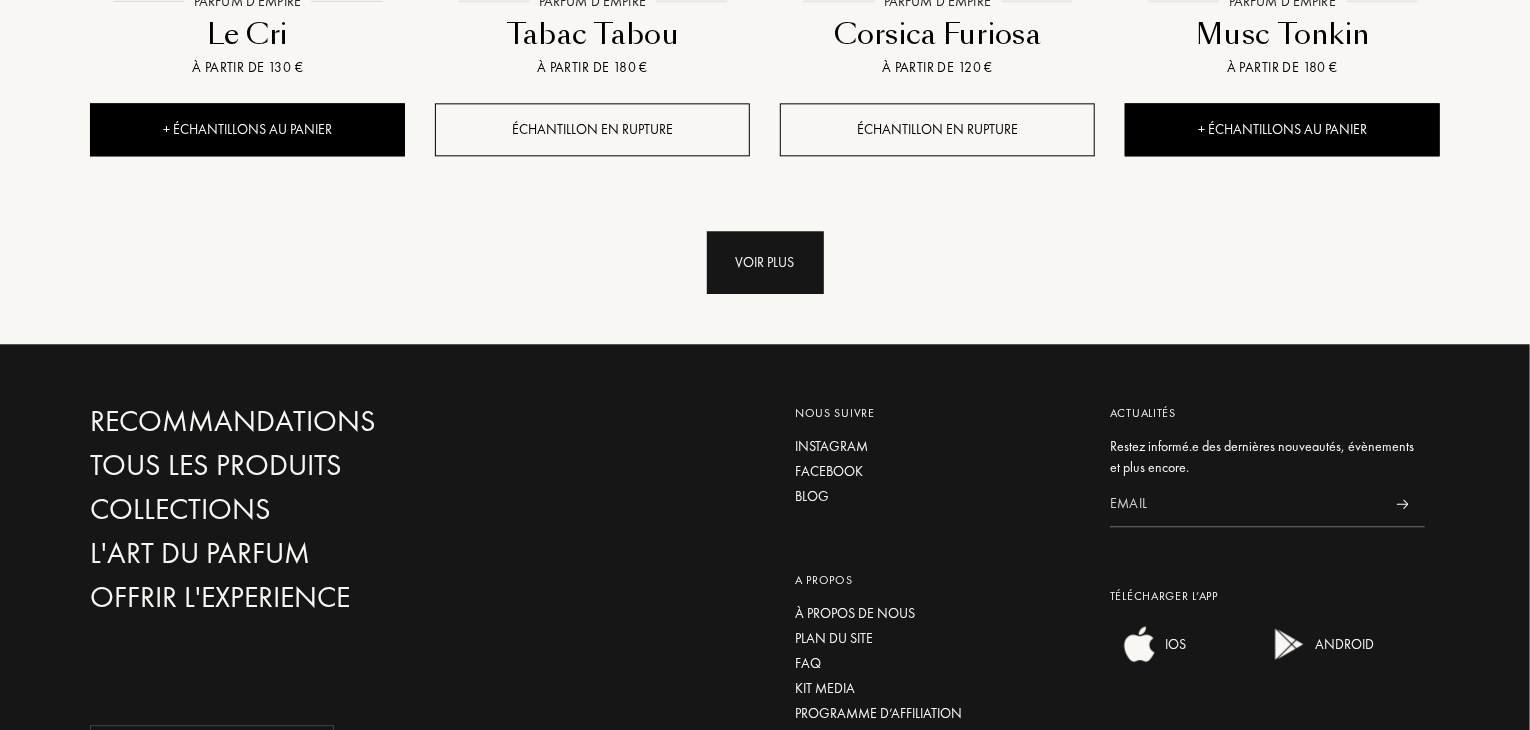 click on "Voir plus" at bounding box center (765, 262) 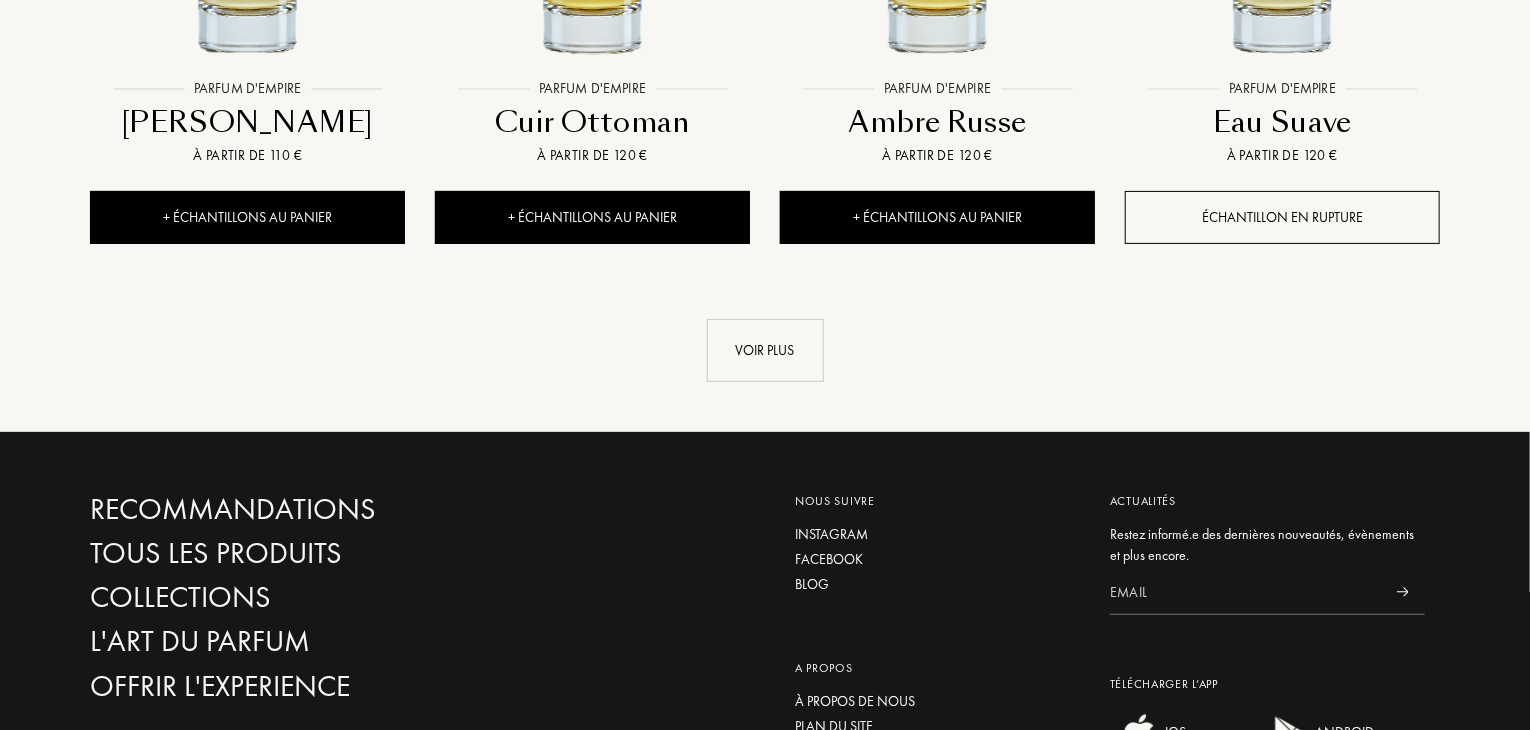 scroll, scrollTop: 3800, scrollLeft: 0, axis: vertical 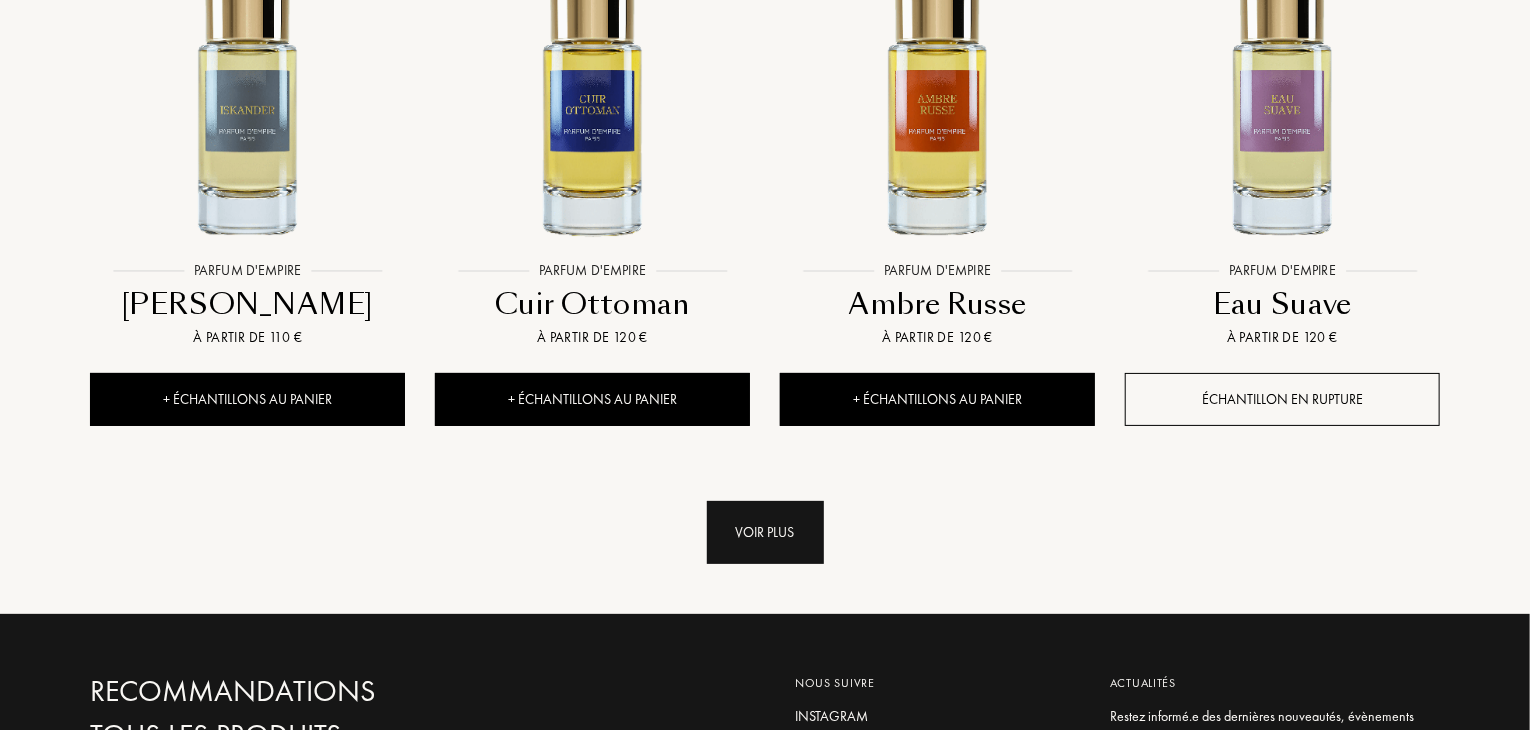 click on "Voir plus" at bounding box center [765, 532] 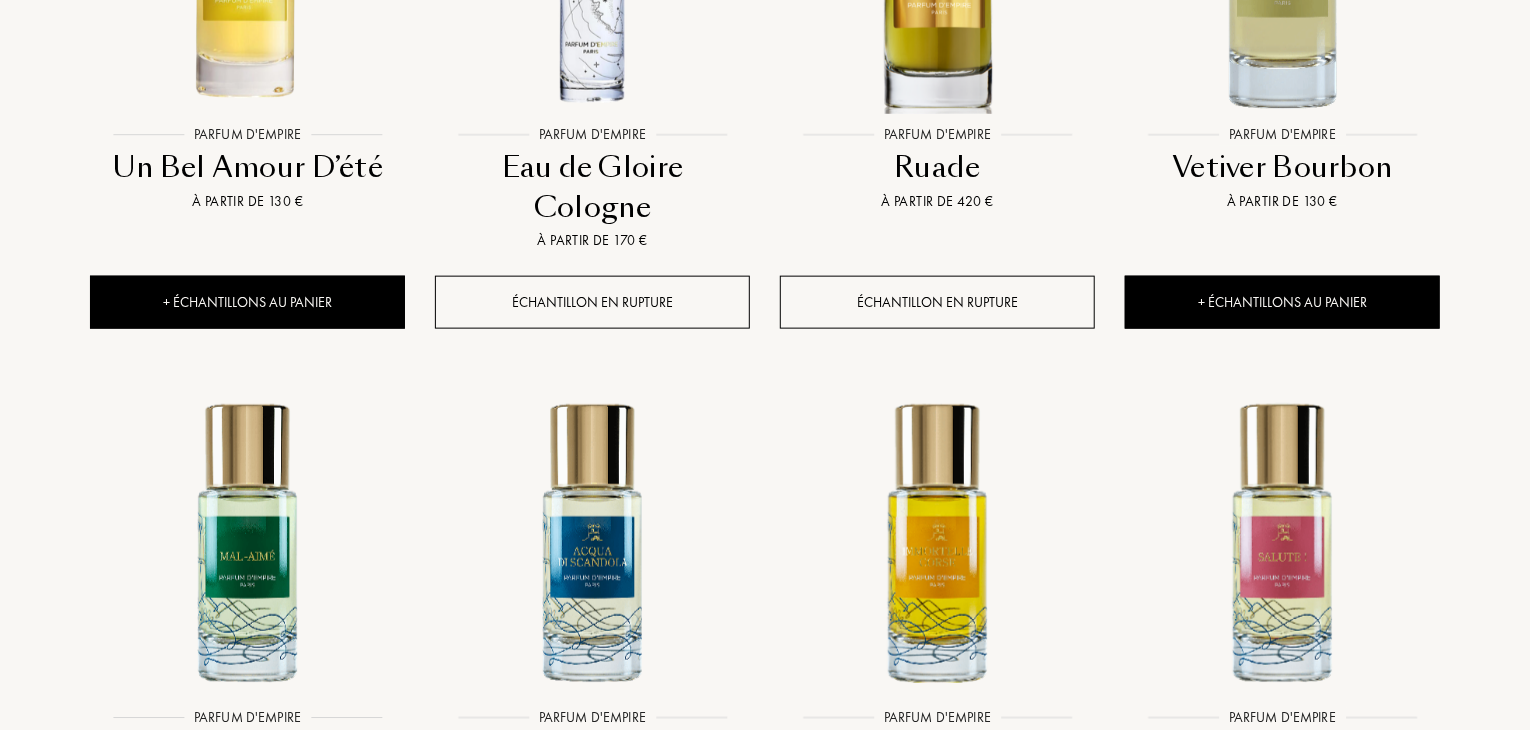 scroll, scrollTop: 1400, scrollLeft: 0, axis: vertical 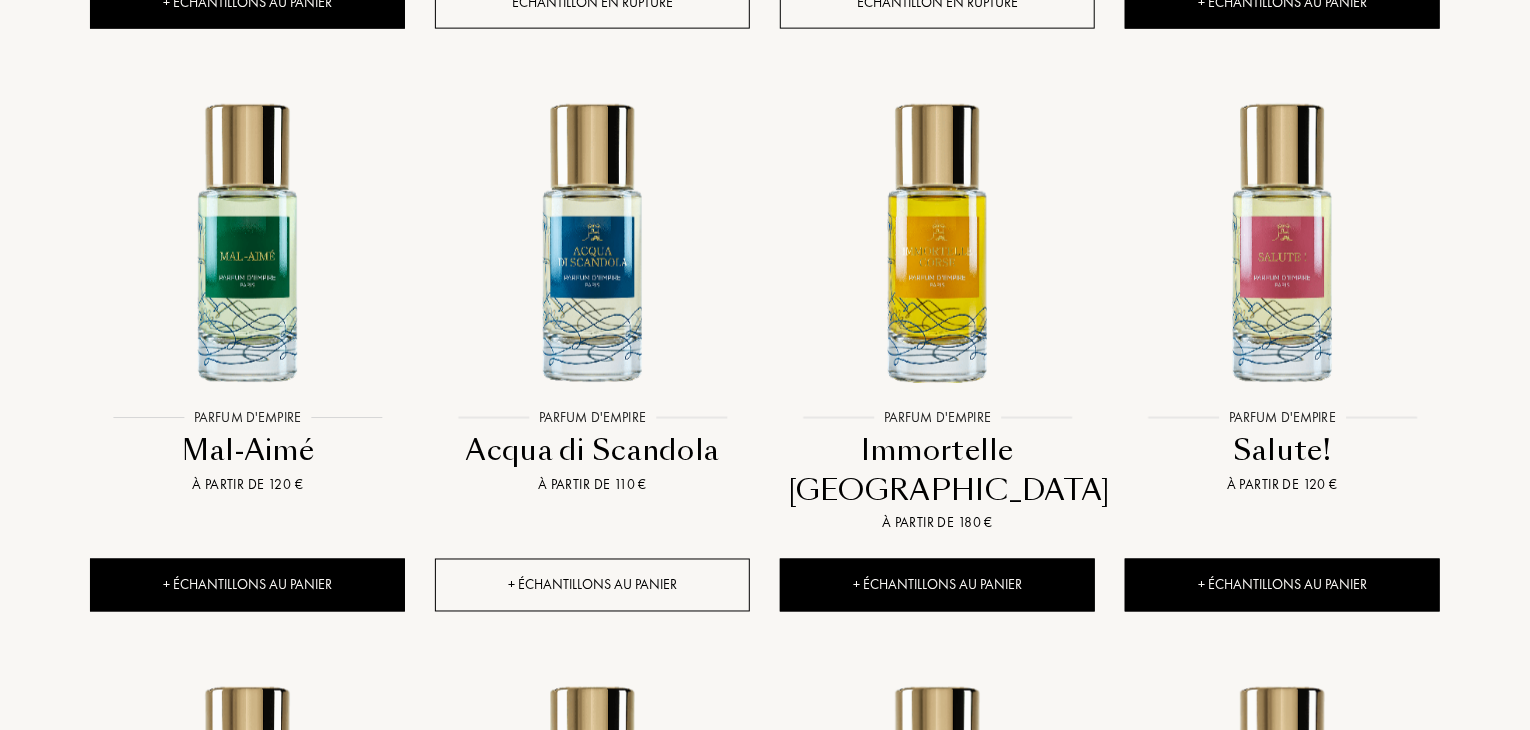 click on "+ Échantillons au panier" at bounding box center (592, 585) 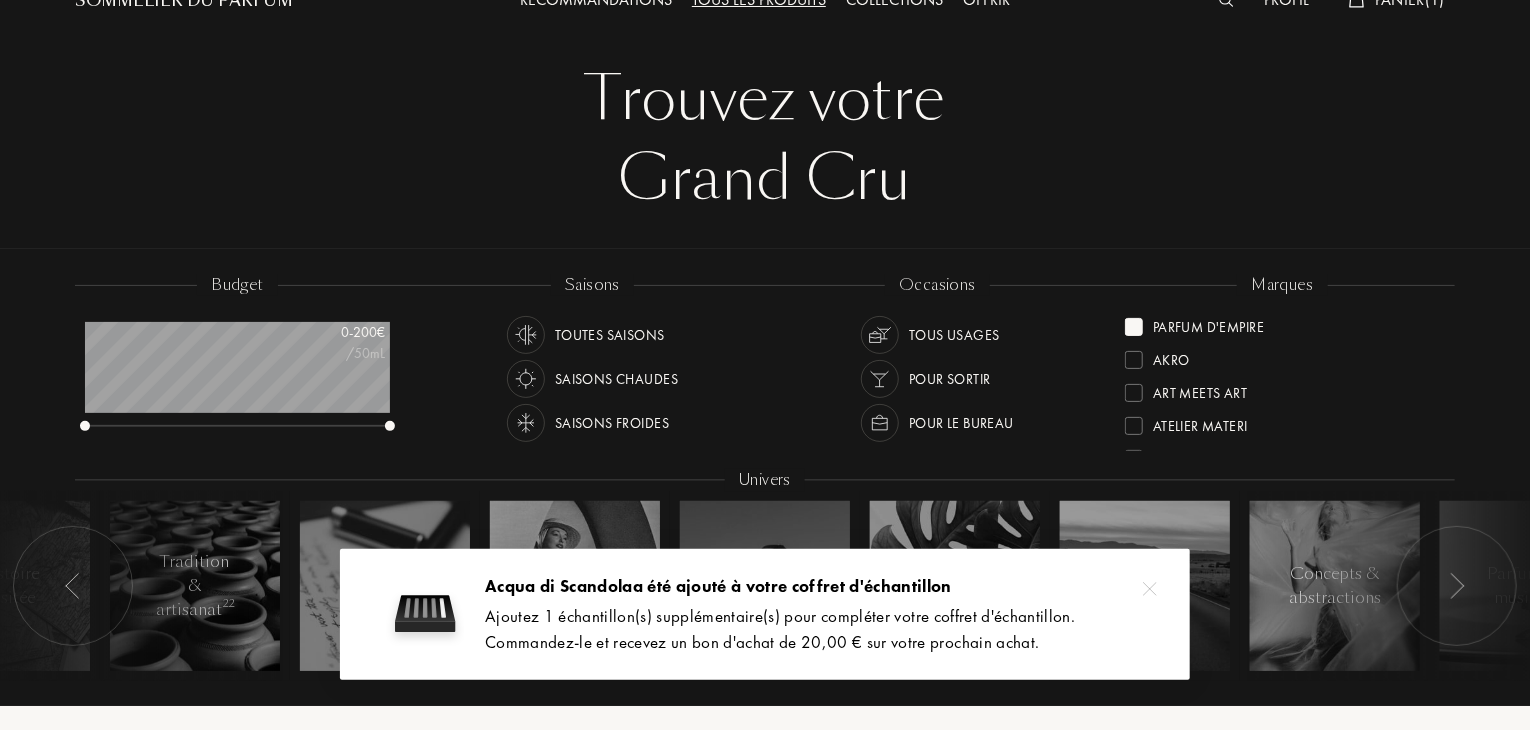 scroll, scrollTop: 0, scrollLeft: 0, axis: both 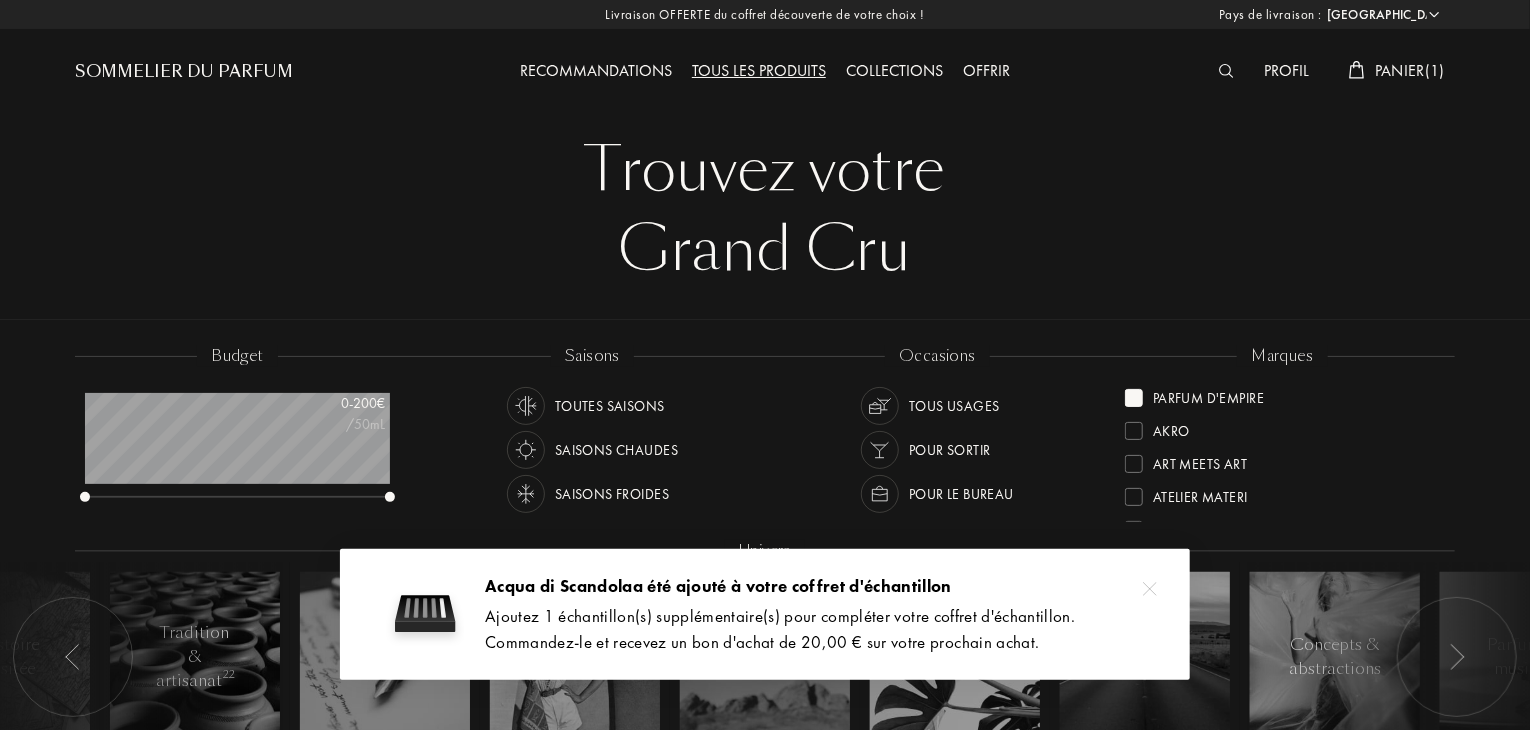 click on "Panier  ( 1 )" at bounding box center (1410, 70) 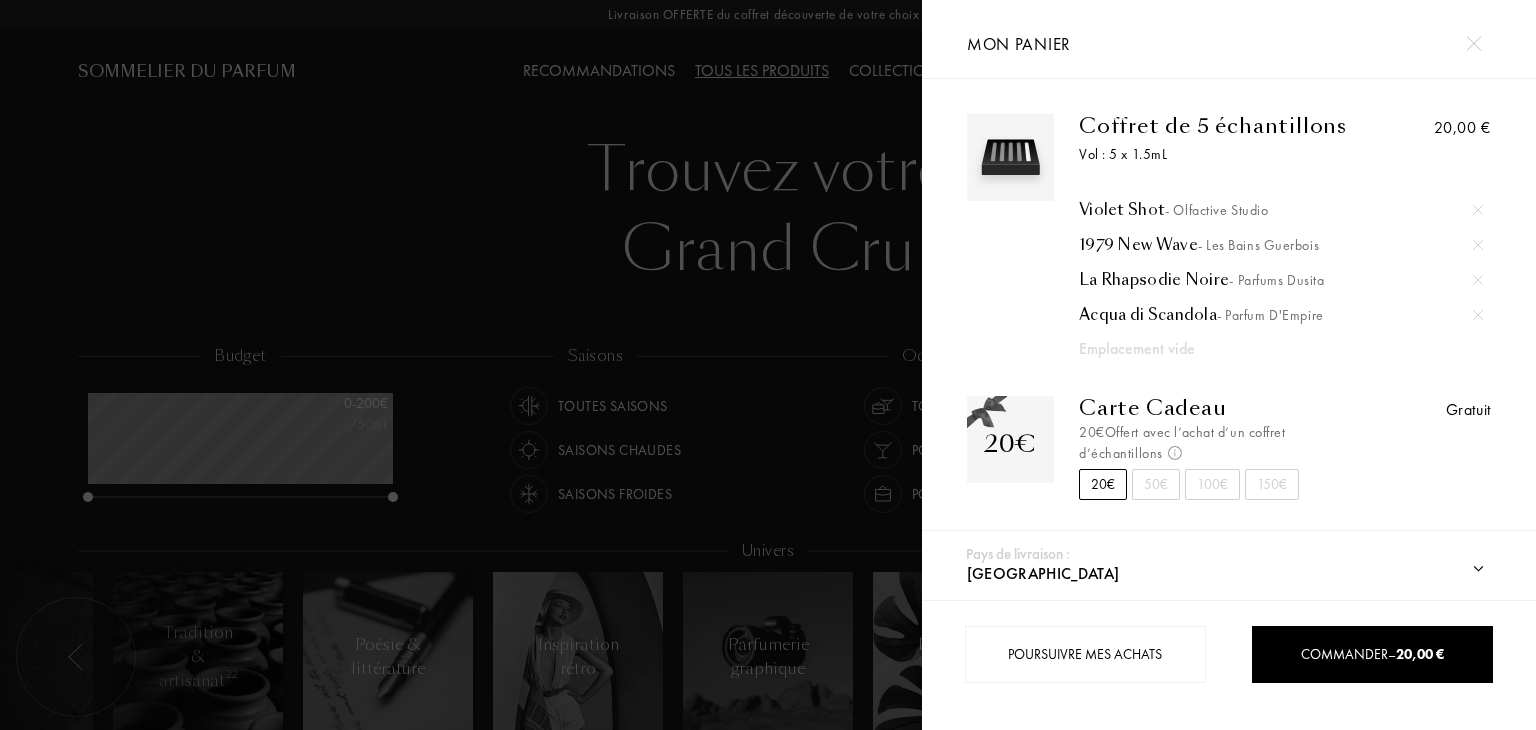 click on "Coffret de 5 échantillons Vol : 5 x 1.5mL Violet Shot  - Olfactive Studio 1979 New Wave  - Les Bains Guerbois La Rhapsodie Noire  - Parfums Dusita Acqua di Scandola  - Parfum d'Empire Emplacement vide 20,00 € 20€ Carte Cadeau 20€  Offert avec l’achat d’un coffret d’échantillons Non cumulable et valable uniquement pour l’achat d’une bouteille de parfum d’un montant minimum de 60 € . 20€ 50€ 100€ 150€ Gratuit" at bounding box center (1229, 320) 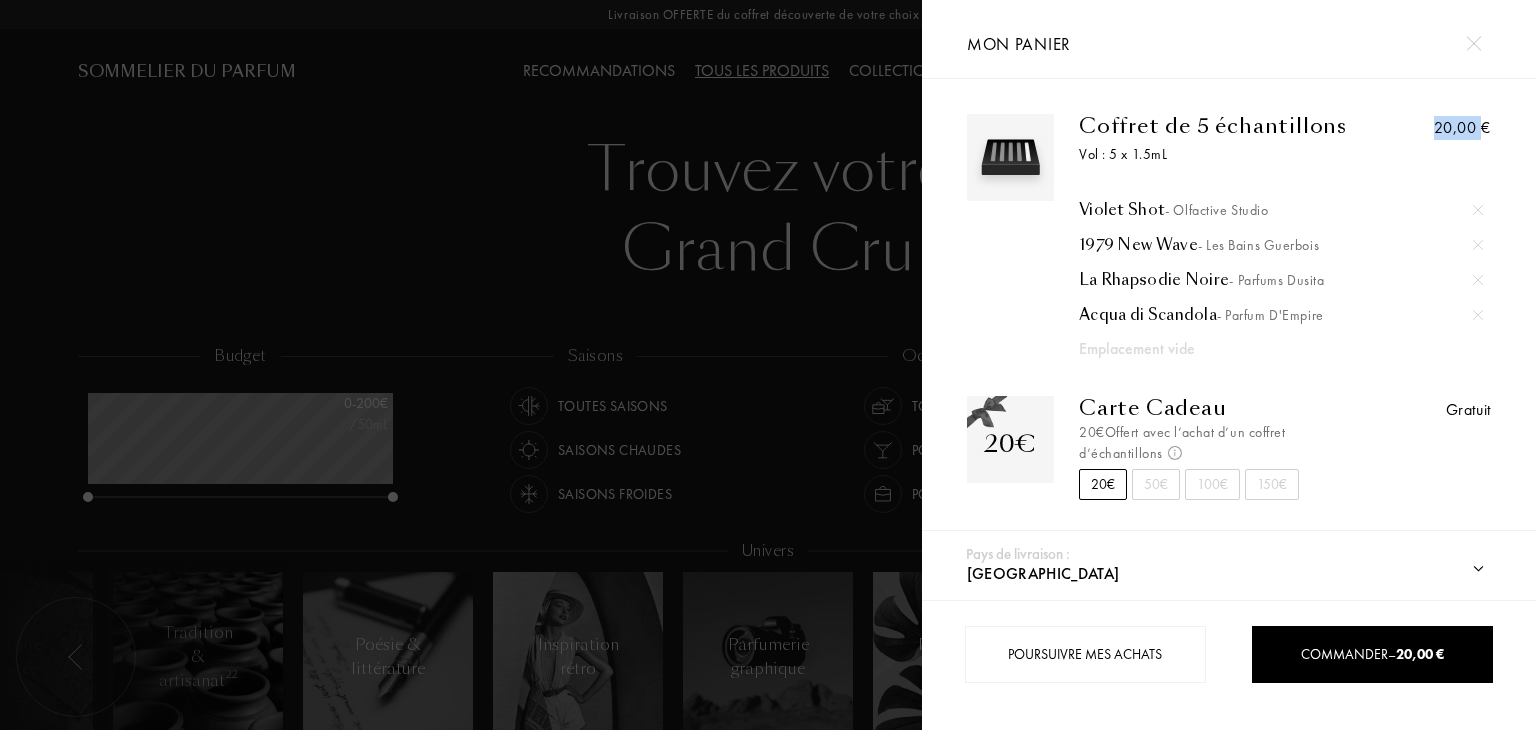 click on "Coffret de 5 échantillons Vol : 5 x 1.5mL Violet Shot  - Olfactive Studio 1979 New Wave  - Les Bains Guerbois La Rhapsodie Noire  - Parfums Dusita Acqua di Scandola  - Parfum d'Empire Emplacement vide 20,00 € 20€ Carte Cadeau 20€  Offert avec l’achat d’un coffret d’échantillons Non cumulable et valable uniquement pour l’achat d’une bouteille de parfum d’un montant minimum de 60 € . 20€ 50€ 100€ 150€ Gratuit" at bounding box center [1229, 320] 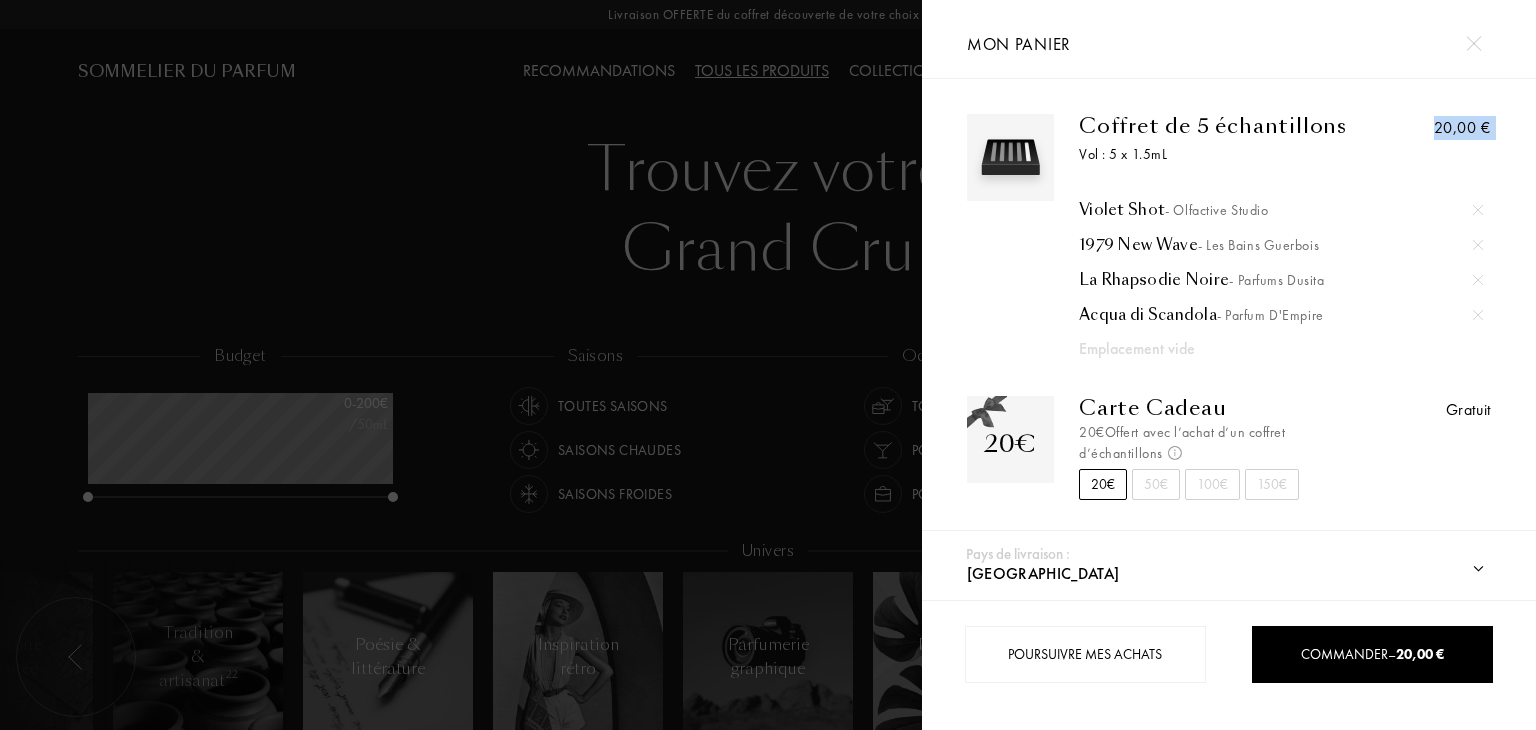 click on "Coffret de 5 échantillons Vol : 5 x 1.5mL Violet Shot  - Olfactive Studio 1979 New Wave  - Les Bains Guerbois La Rhapsodie Noire  - Parfums Dusita Acqua di Scandola  - Parfum d'Empire Emplacement vide 20,00 € 20€ Carte Cadeau 20€  Offert avec l’achat d’un coffret d’échantillons Non cumulable et valable uniquement pour l’achat d’une bouteille de parfum d’un montant minimum de 60 € . 20€ 50€ 100€ 150€ Gratuit" at bounding box center (1229, 320) 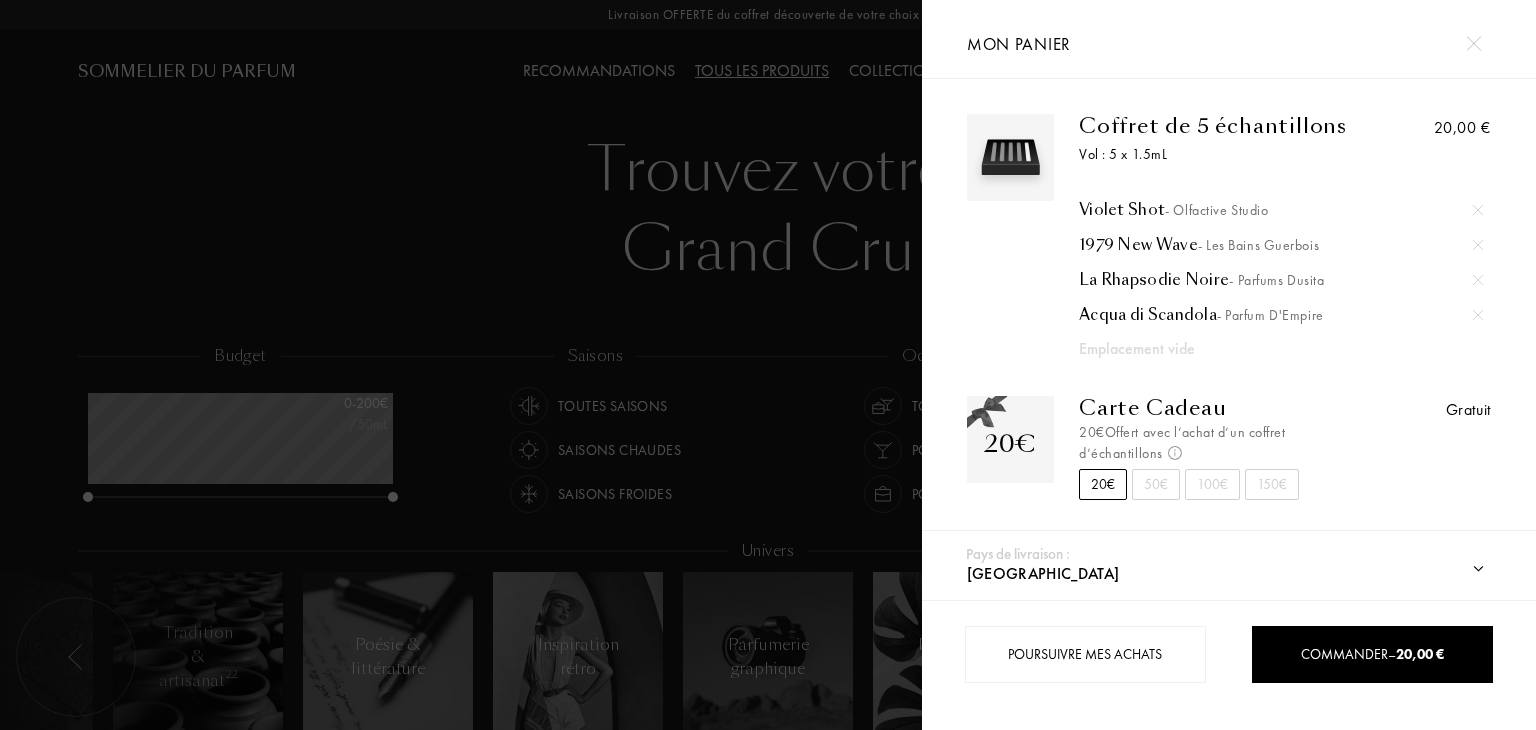 click on "Coffret de 5 échantillons Vol : 5 x 1.5mL Violet Shot  - Olfactive Studio 1979 New Wave  - Les Bains Guerbois La Rhapsodie Noire  - Parfums Dusita Acqua di Scandola  - Parfum d'Empire Emplacement vide 20,00 €" at bounding box center [1229, 237] 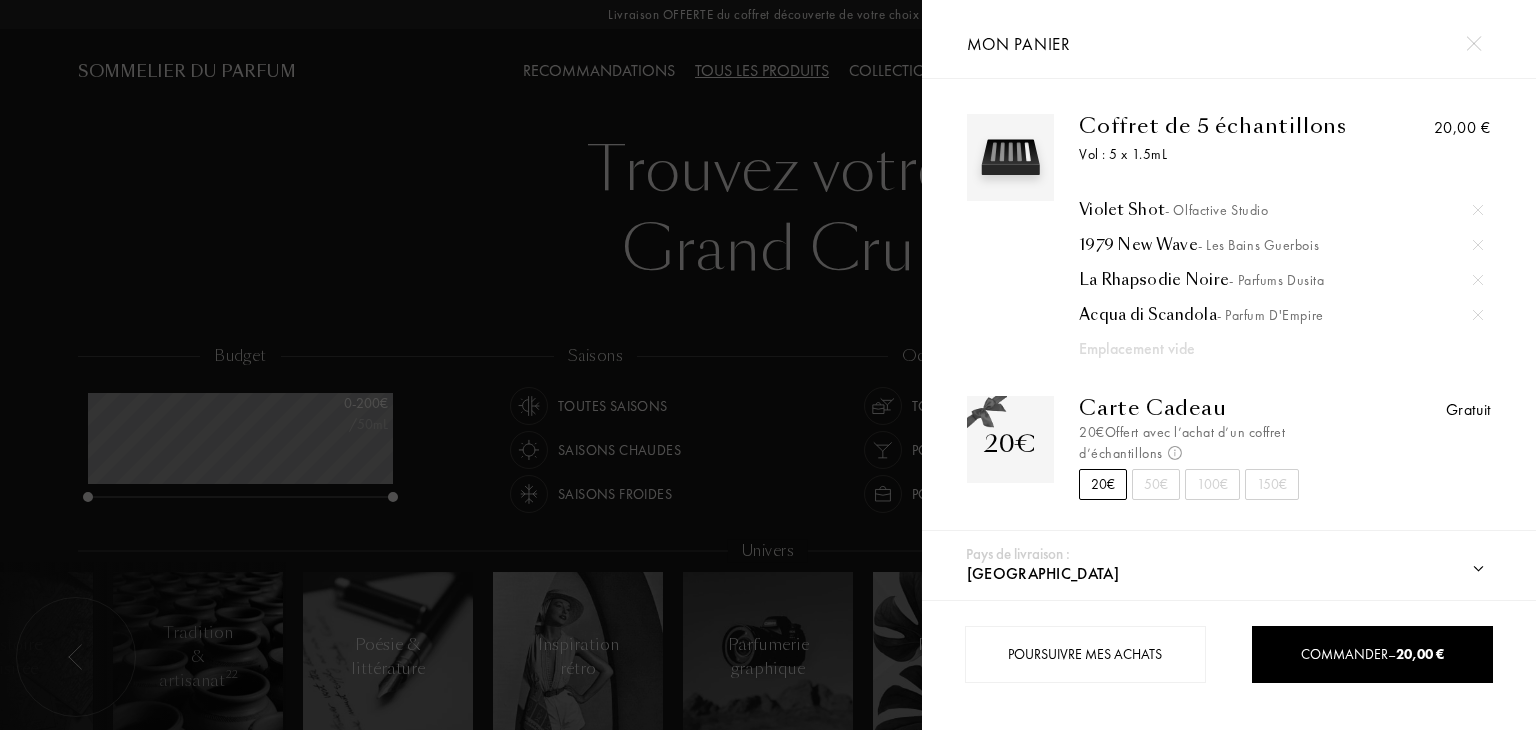 click at bounding box center (1478, 210) 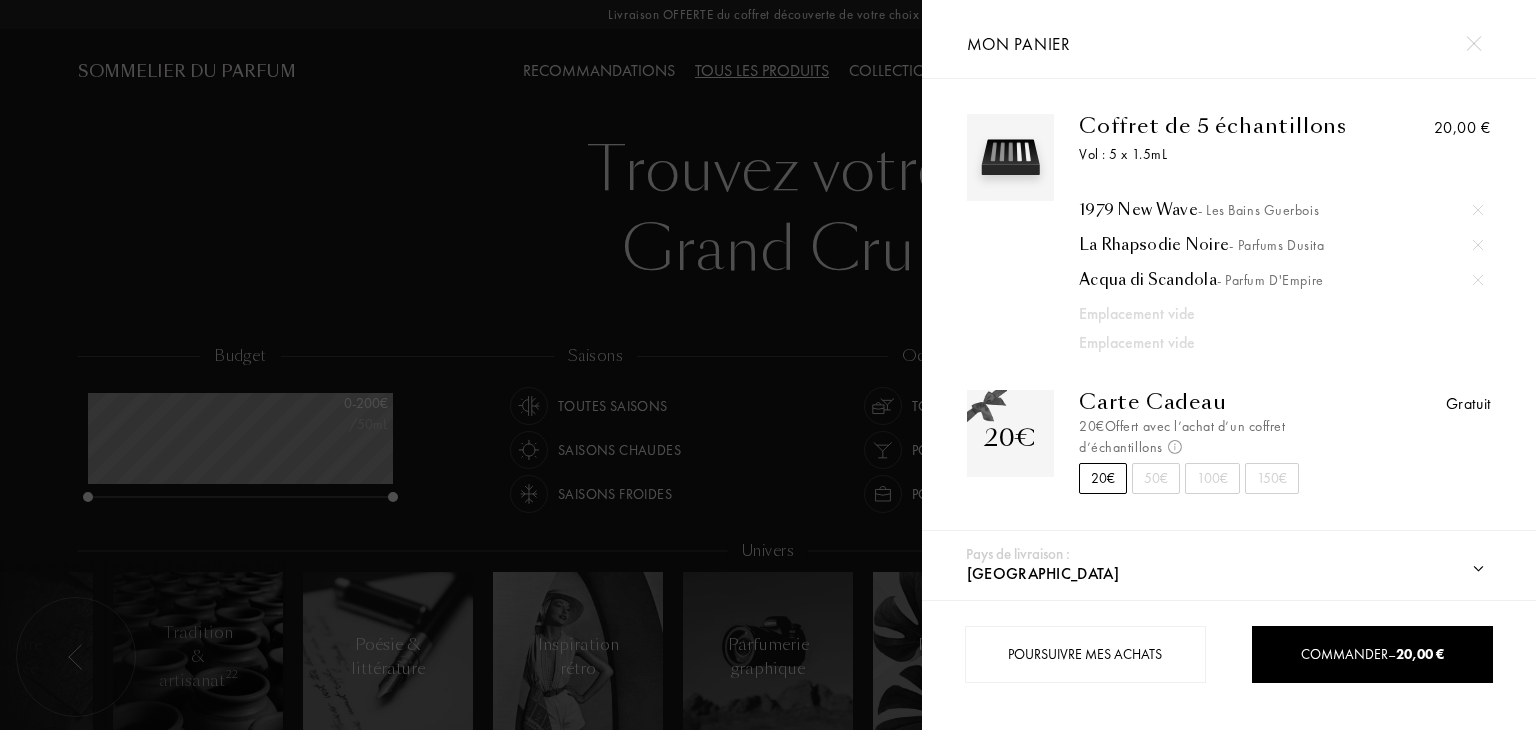 drag, startPoint x: 1493, startPoint y: 202, endPoint x: 1506, endPoint y: 202, distance: 13 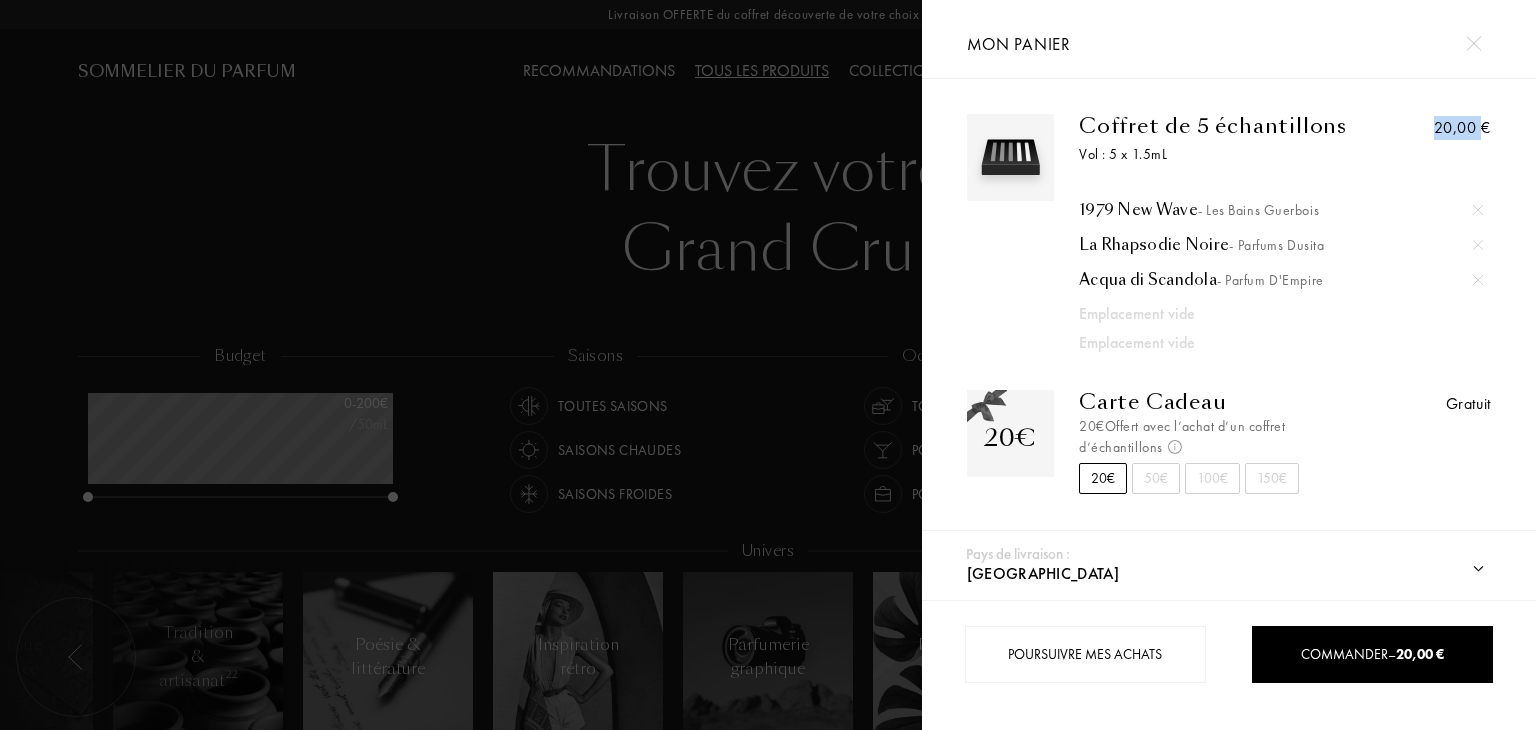 click on "Coffret de 5 échantillons Vol : 5 x 1.5mL 1979 New Wave  - Les Bains Guerbois La Rhapsodie Noire  - Parfums Dusita Acqua di Scandola  - Parfum d'Empire Emplacement vide Emplacement vide 20,00 € 20€ Carte Cadeau 20€  Offert avec l’achat d’un coffret d’échantillons Non cumulable et valable uniquement pour l’achat d’une bouteille de parfum d’un montant minimum de 60 € . 20€ 50€ 100€ 150€ Gratuit" at bounding box center [1229, 317] 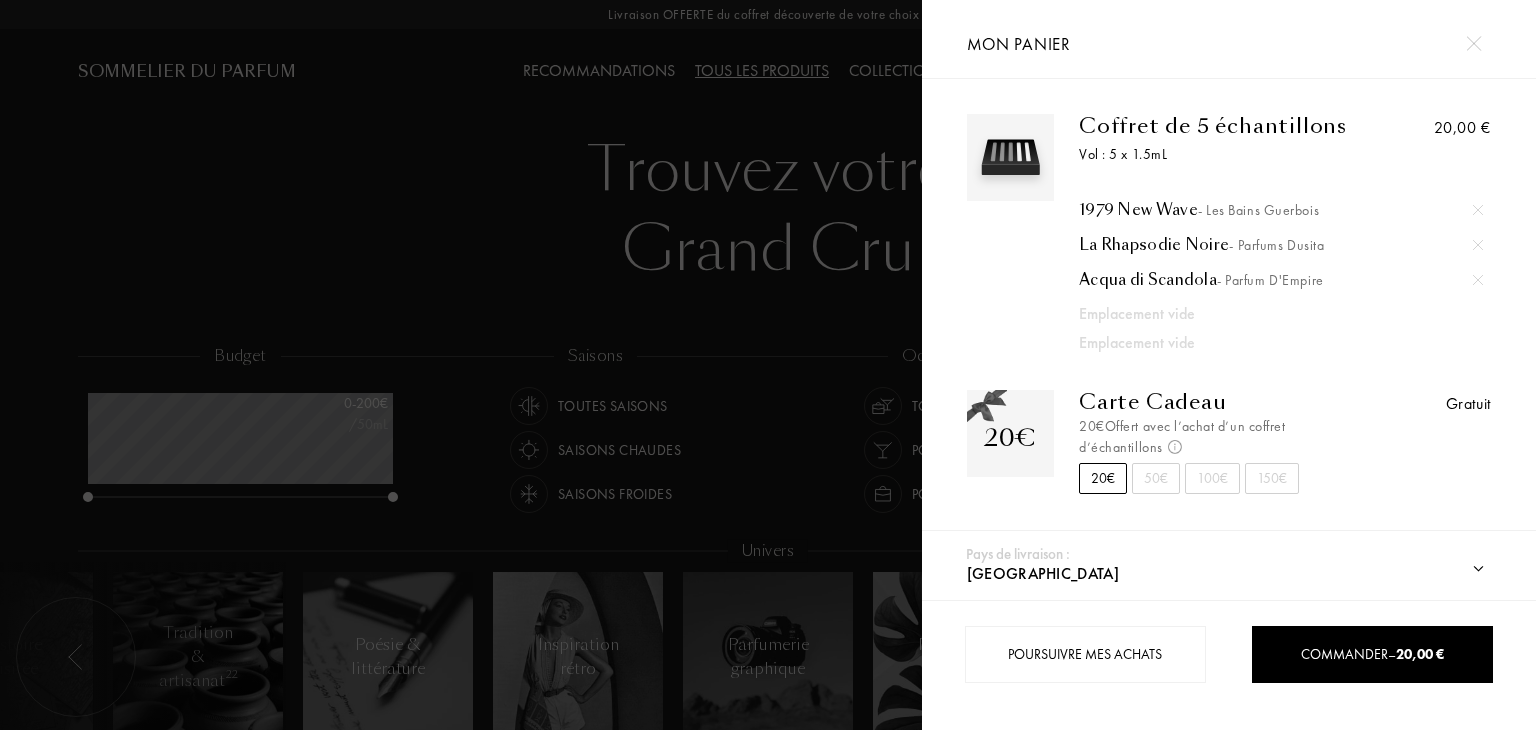 click on "Coffret de 5 échantillons Vol : 5 x 1.5mL 1979 New Wave  - Les Bains Guerbois La Rhapsodie Noire  - Parfums Dusita Acqua di Scandola  - Parfum d'Empire Emplacement vide Emplacement vide 20,00 €" at bounding box center [1229, 234] 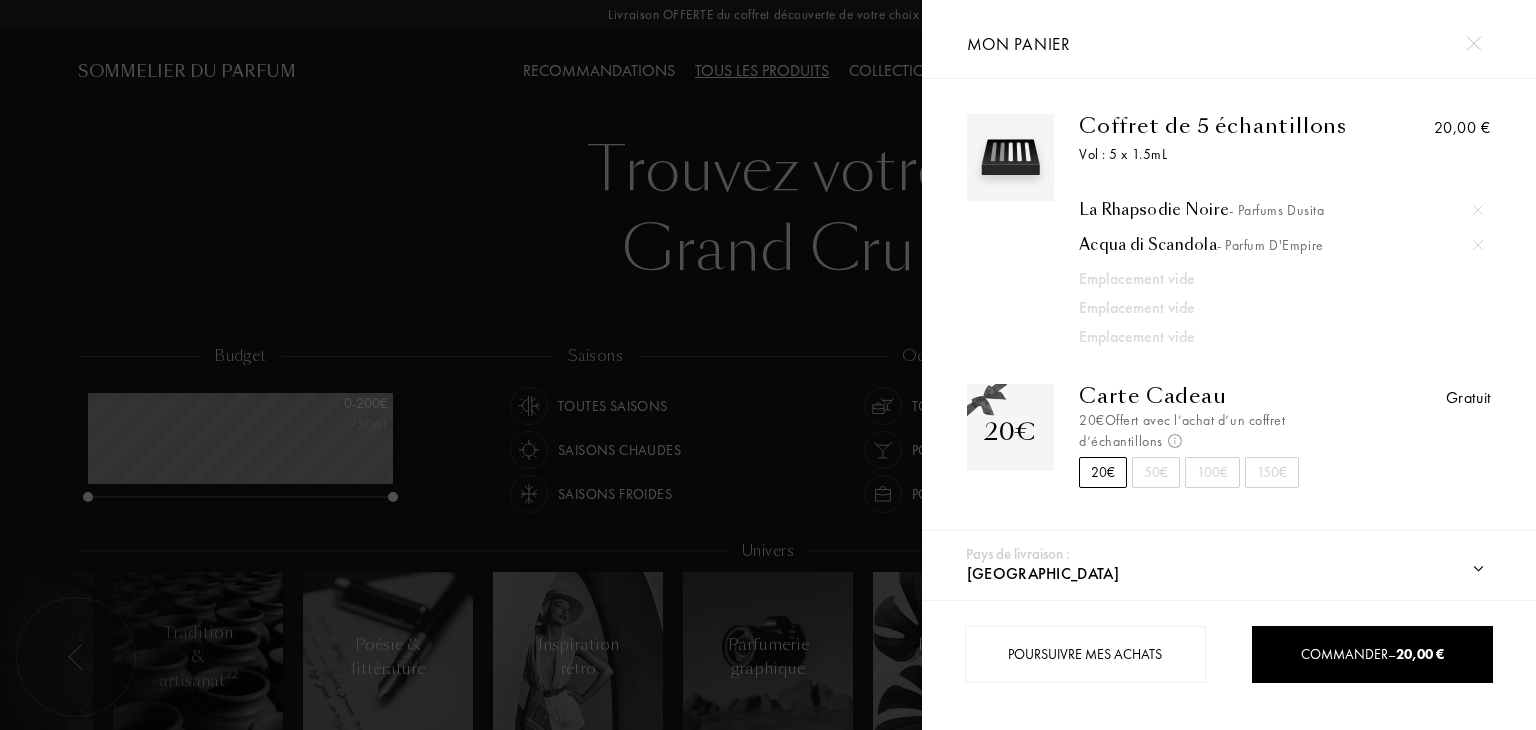 click on "Coffret de 5 échantillons Vol : 5 x 1.5mL La Rhapsodie Noire  - Parfums Dusita Acqua di Scandola  - Parfum d'Empire Emplacement vide Emplacement vide Emplacement vide 20,00 €" at bounding box center (1229, 231) 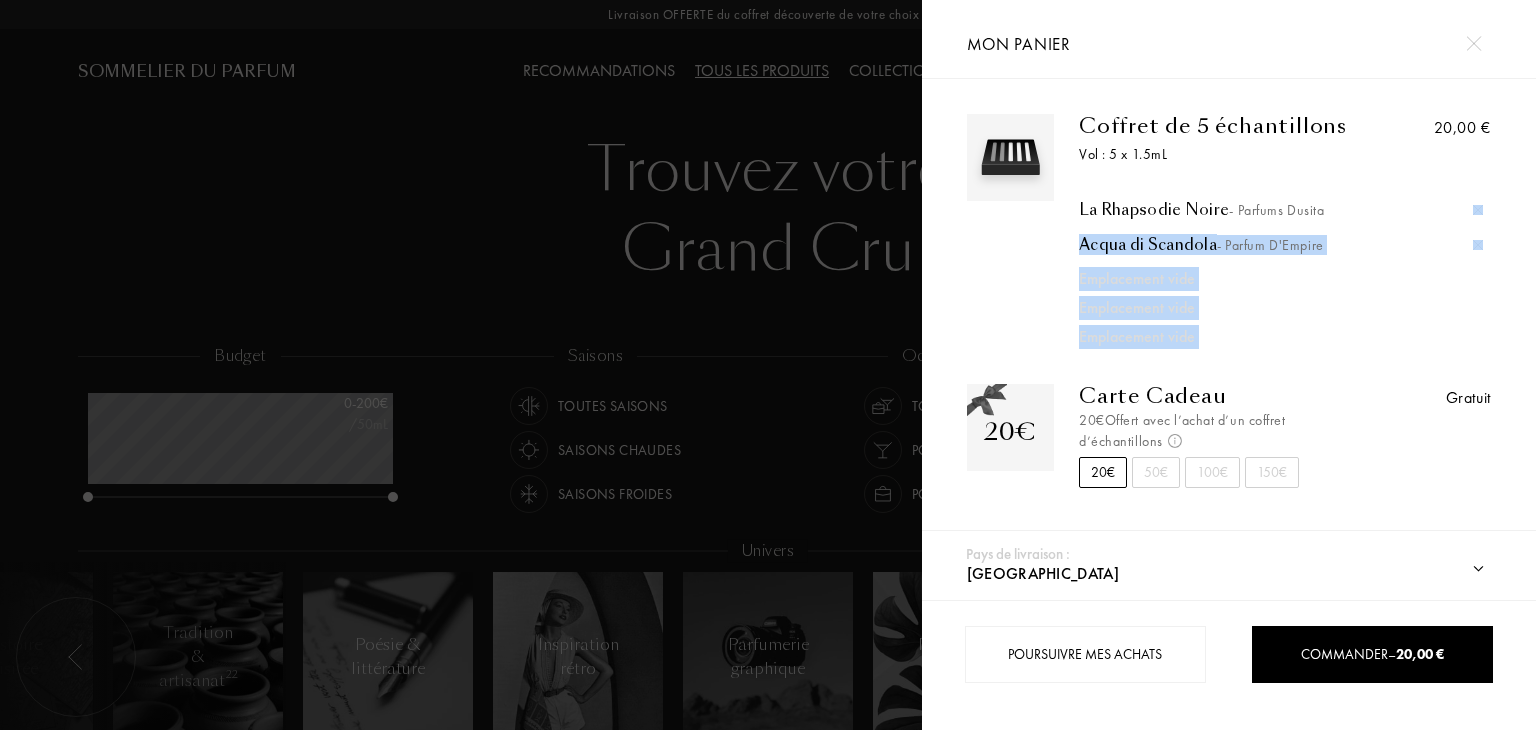 click at bounding box center [1478, 210] 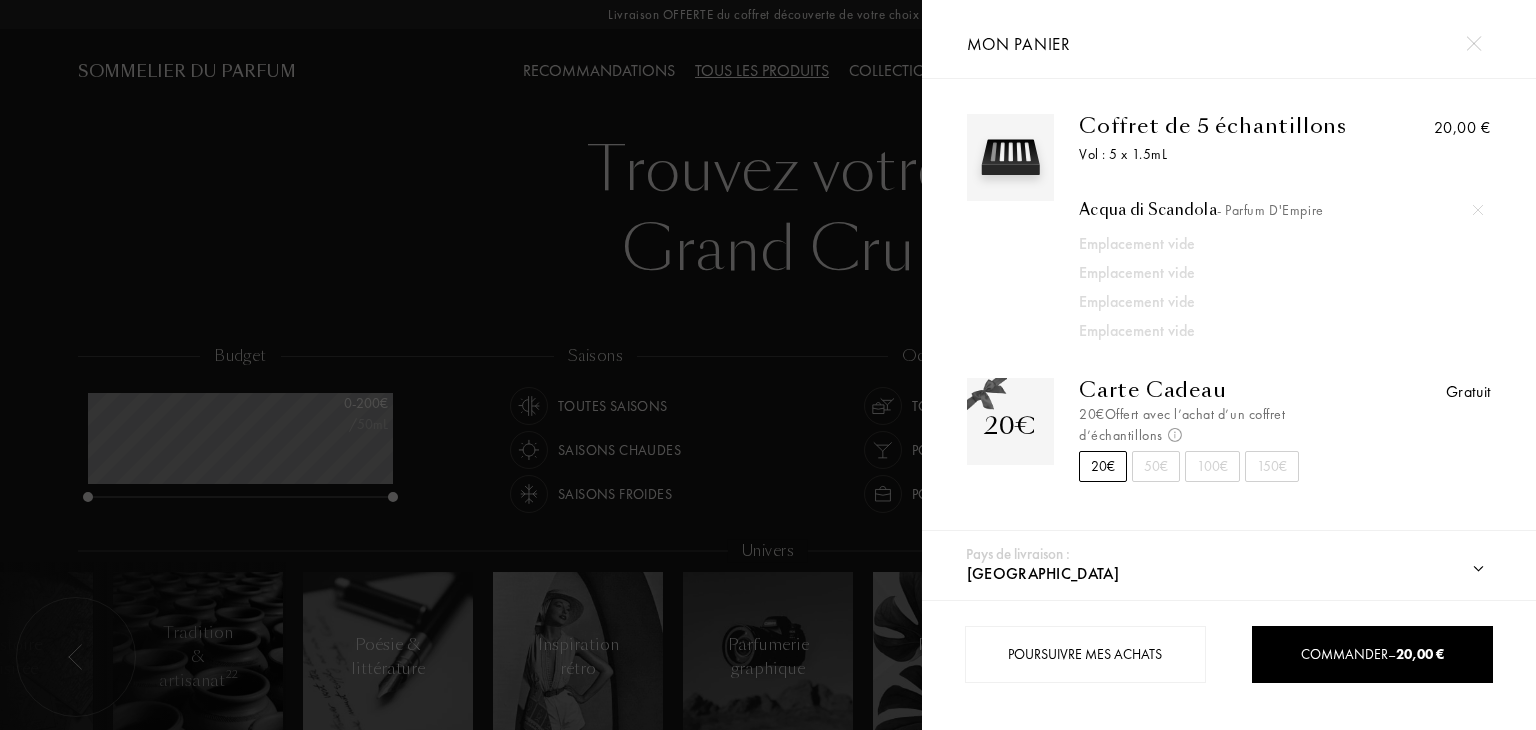click on "20,00 €" at bounding box center [1425, 228] 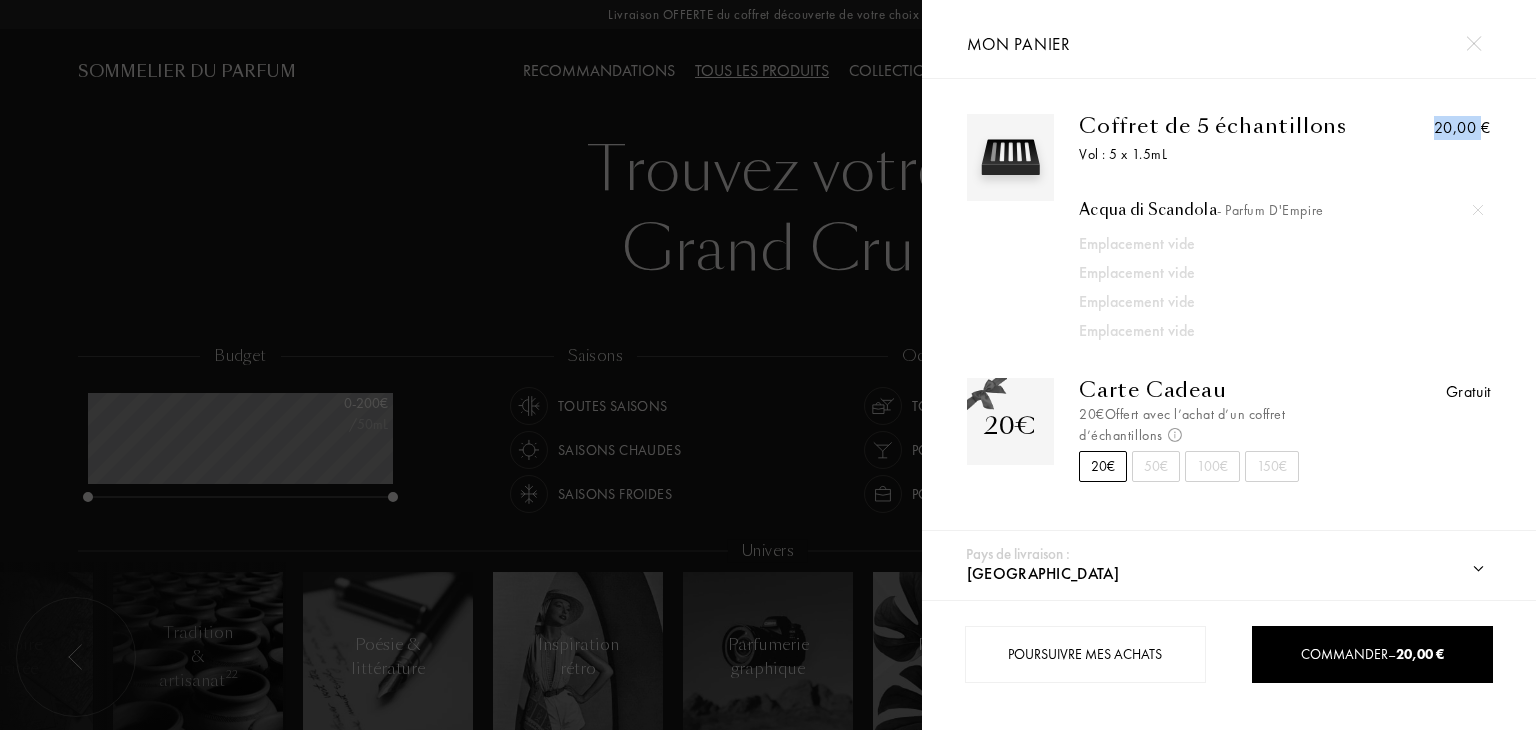 click on "20,00 €" at bounding box center (1425, 228) 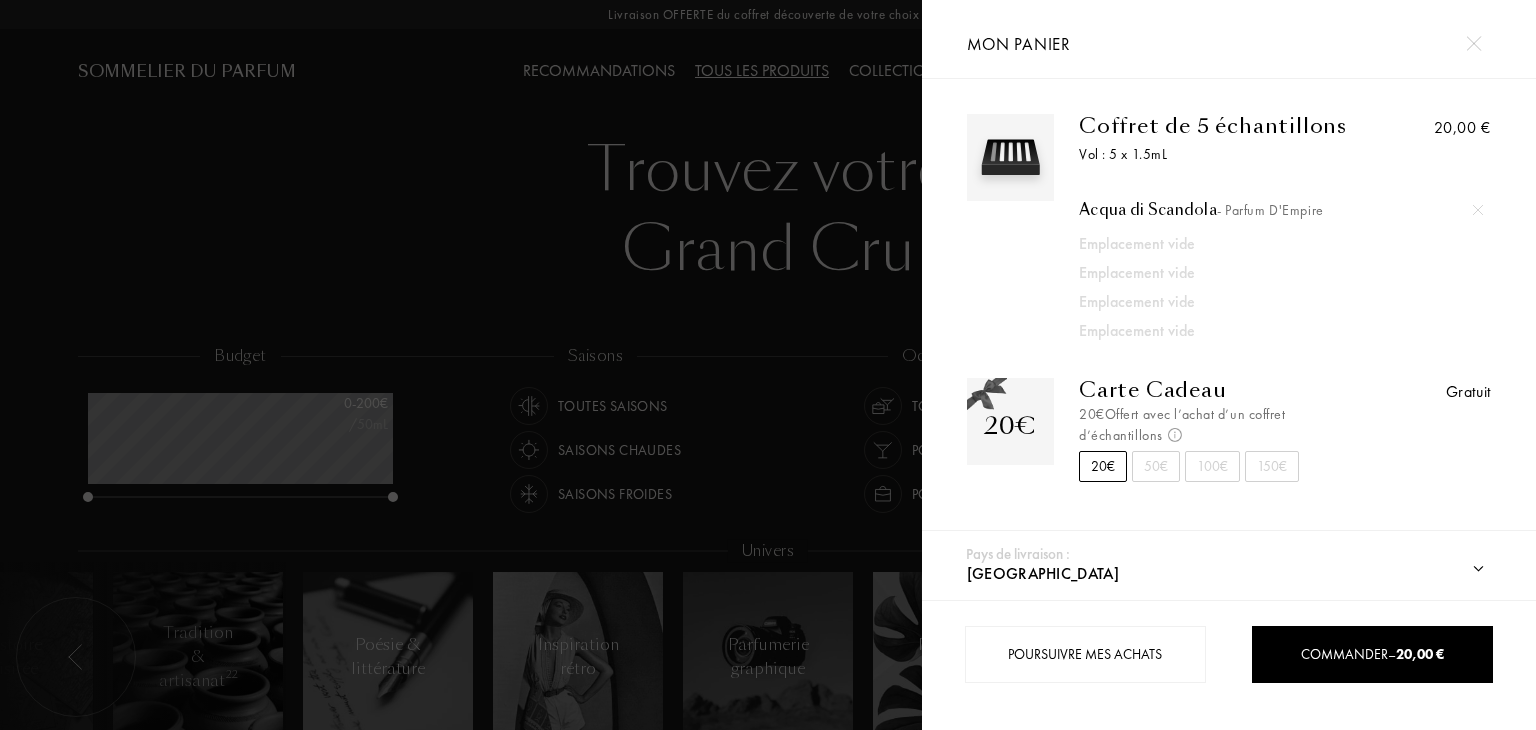 drag, startPoint x: 1478, startPoint y: 183, endPoint x: 1485, endPoint y: 195, distance: 13.892444 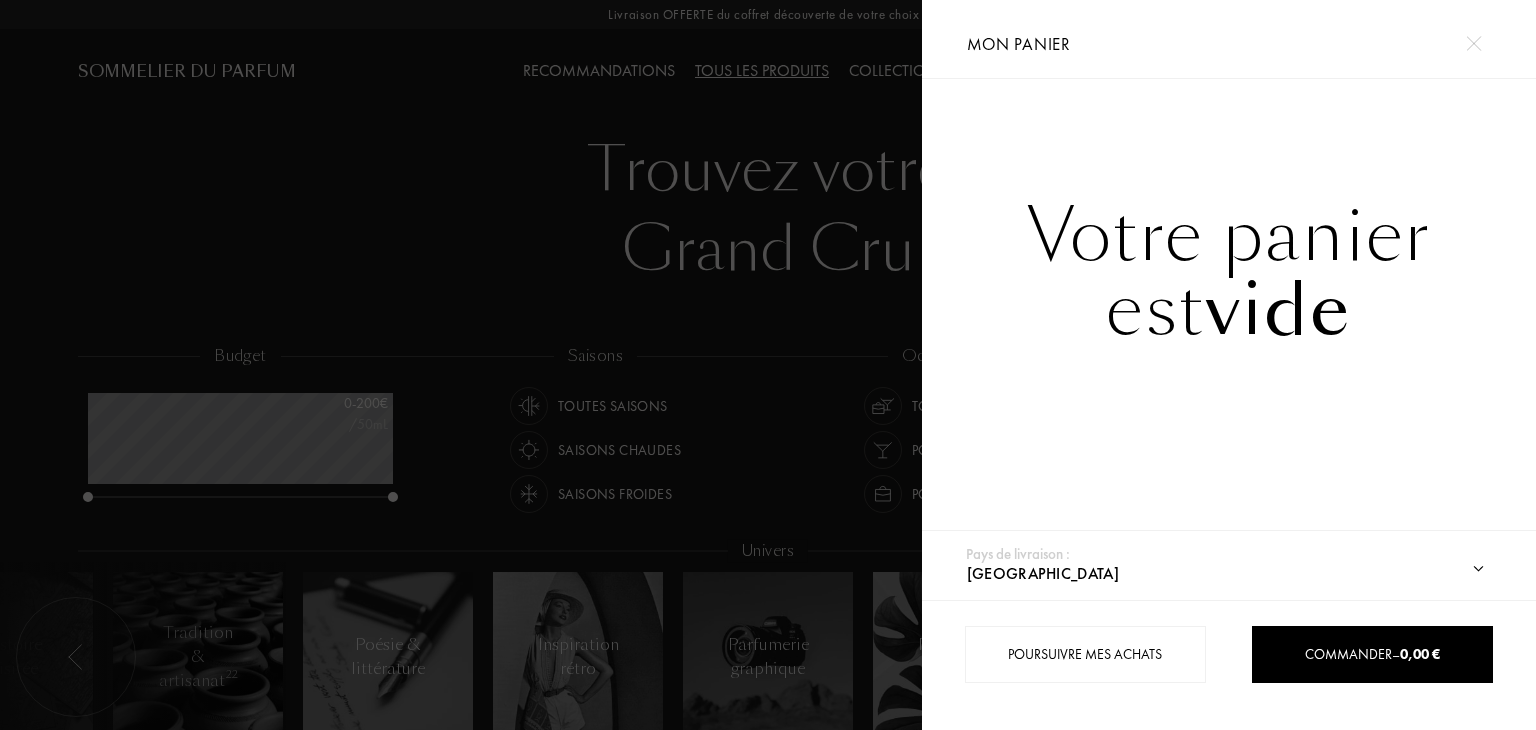 drag, startPoint x: 1490, startPoint y: 197, endPoint x: 1516, endPoint y: 223, distance: 36.769554 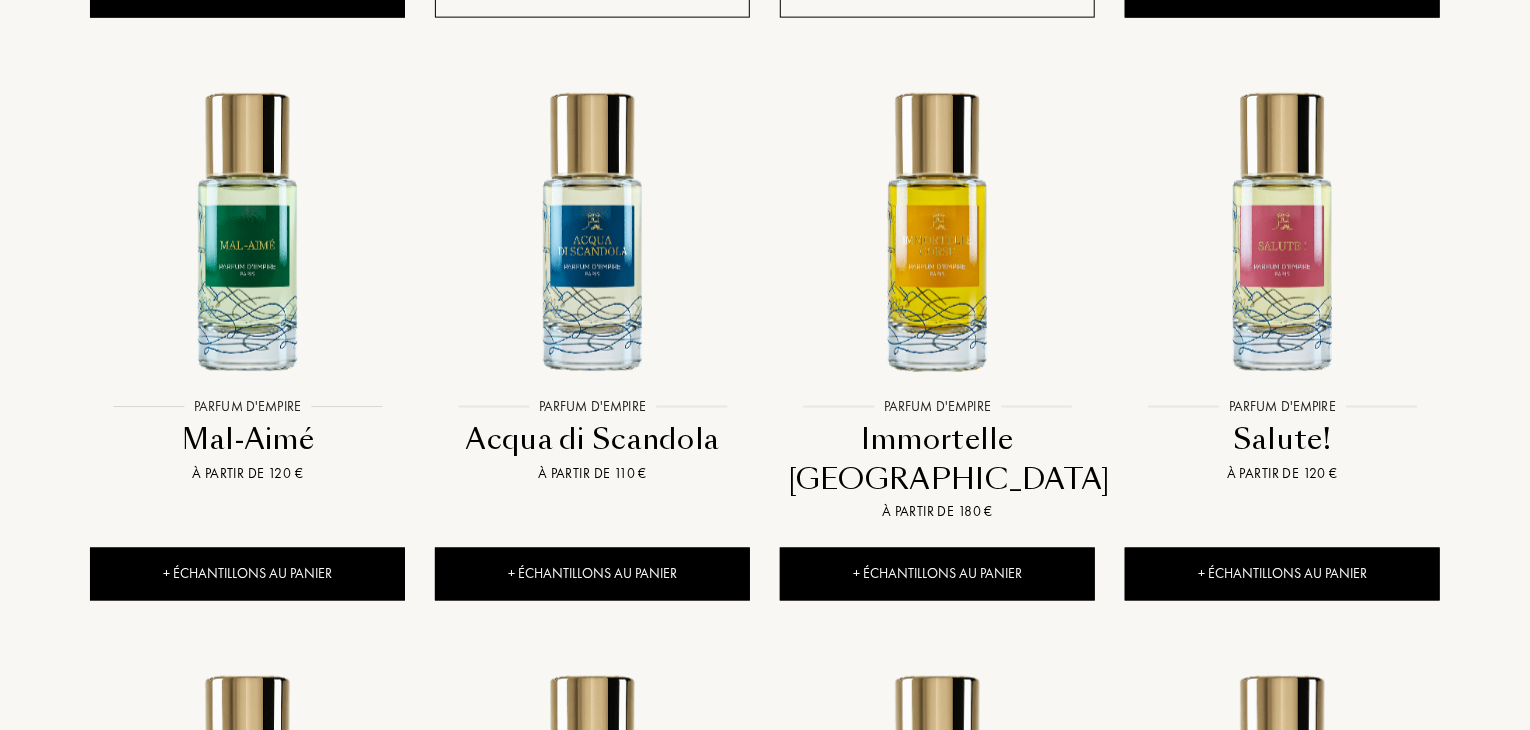 scroll, scrollTop: 1600, scrollLeft: 0, axis: vertical 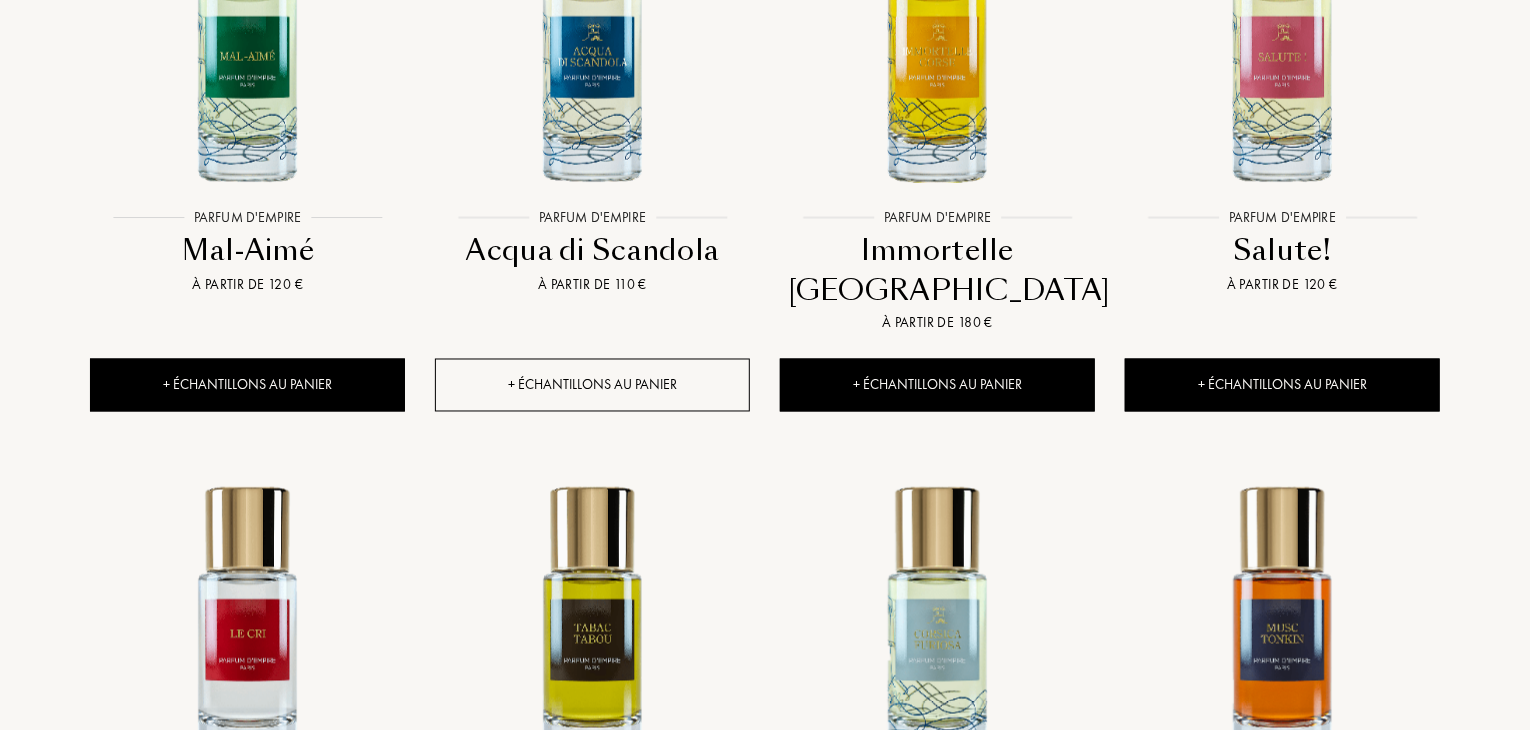 click on "+ Échantillons au panier" at bounding box center (592, 385) 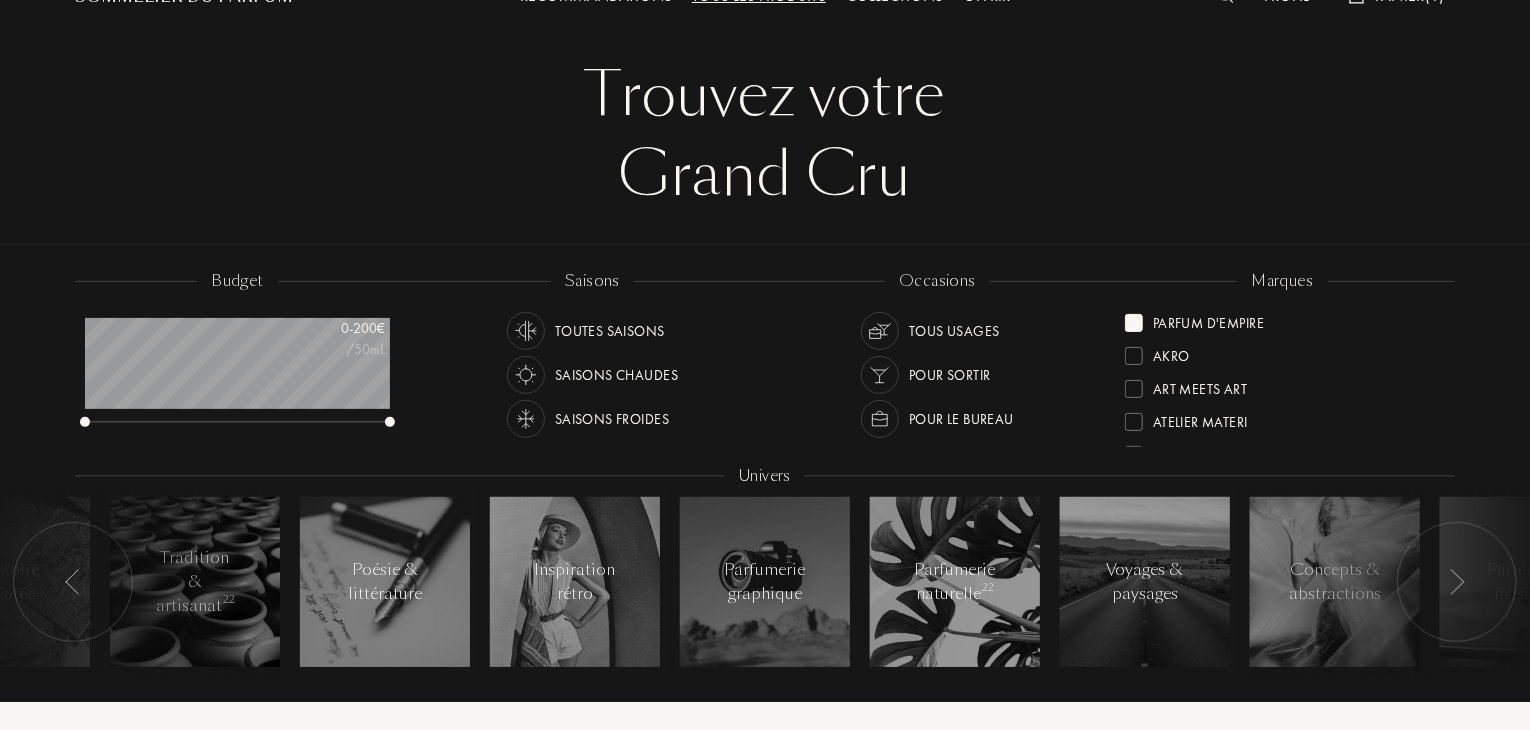 scroll, scrollTop: 0, scrollLeft: 0, axis: both 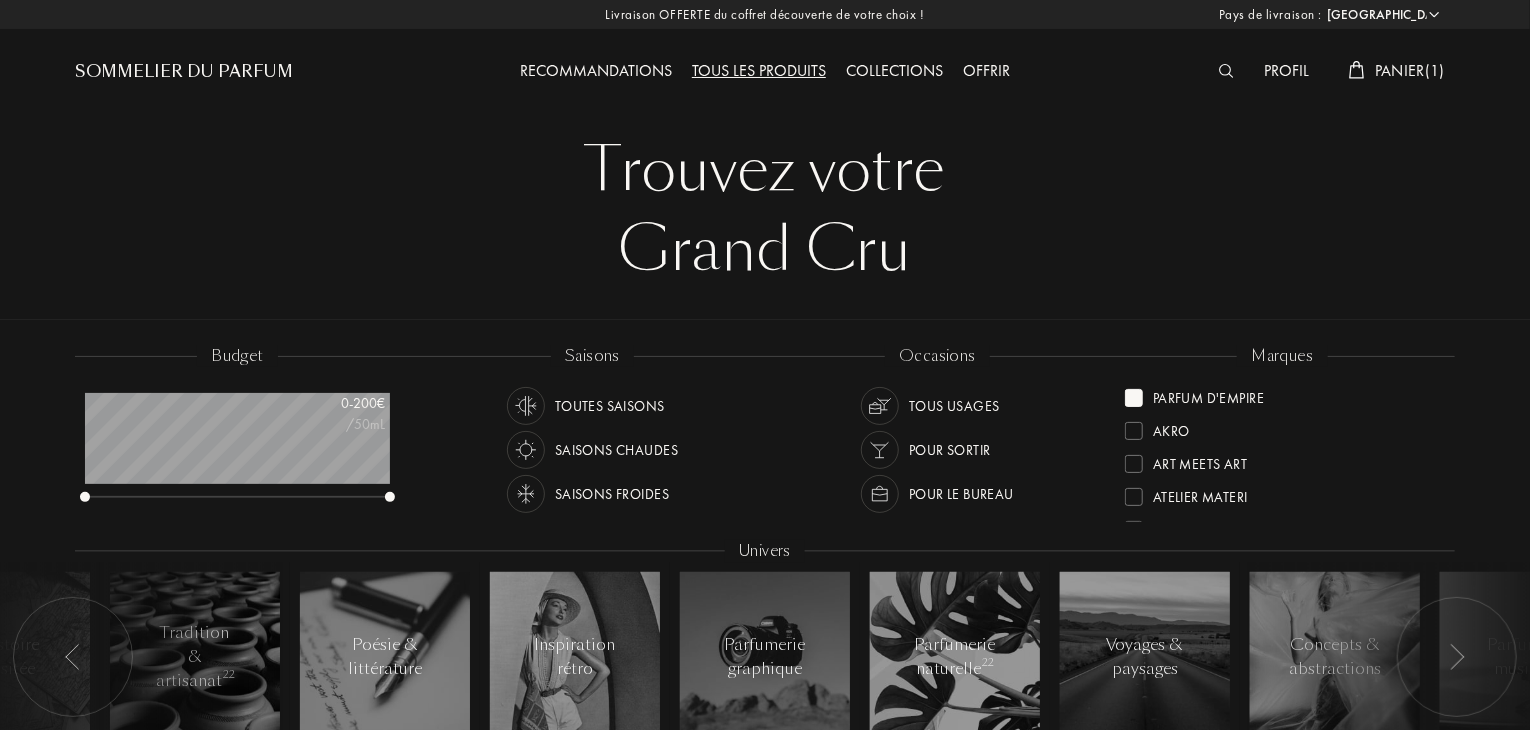 click at bounding box center (1134, 398) 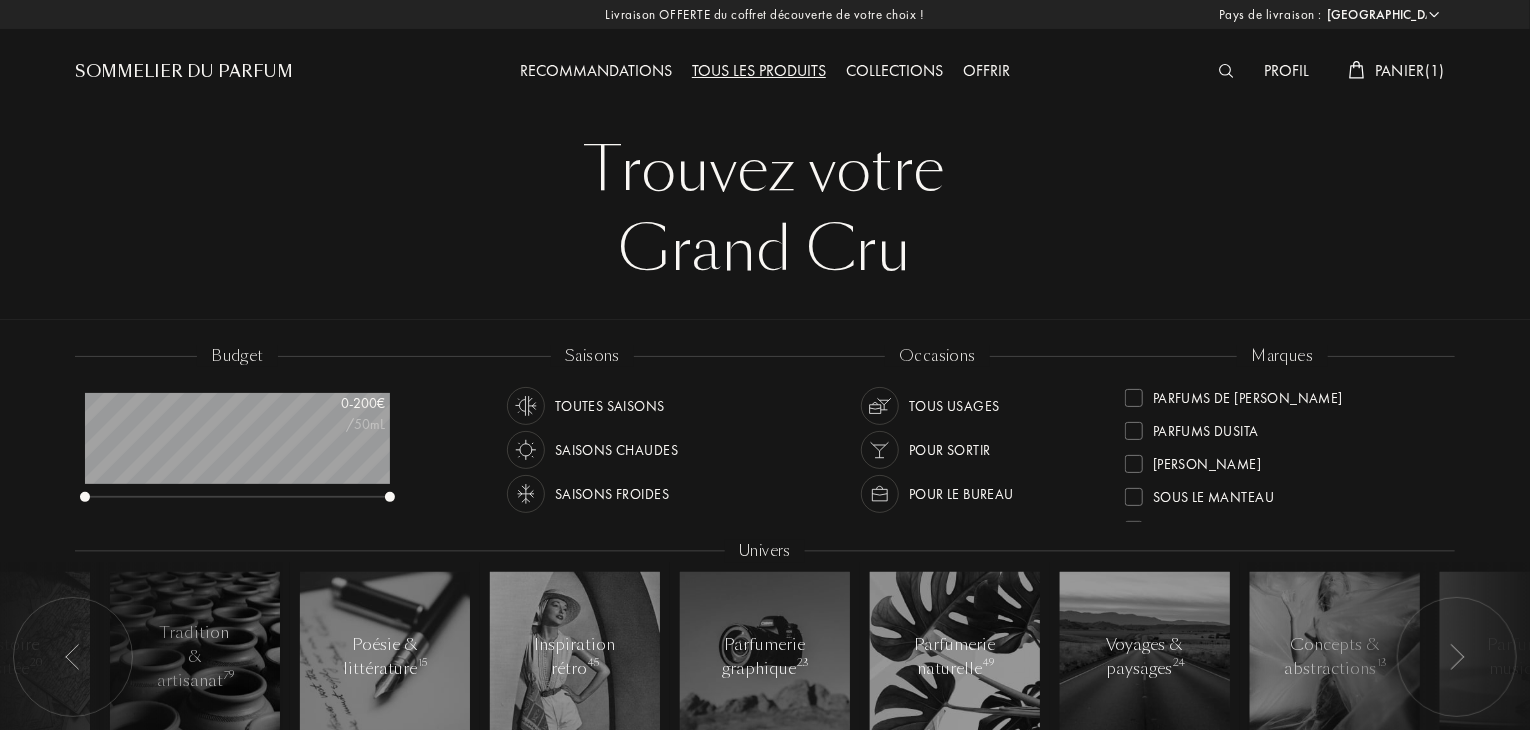 scroll, scrollTop: 625, scrollLeft: 0, axis: vertical 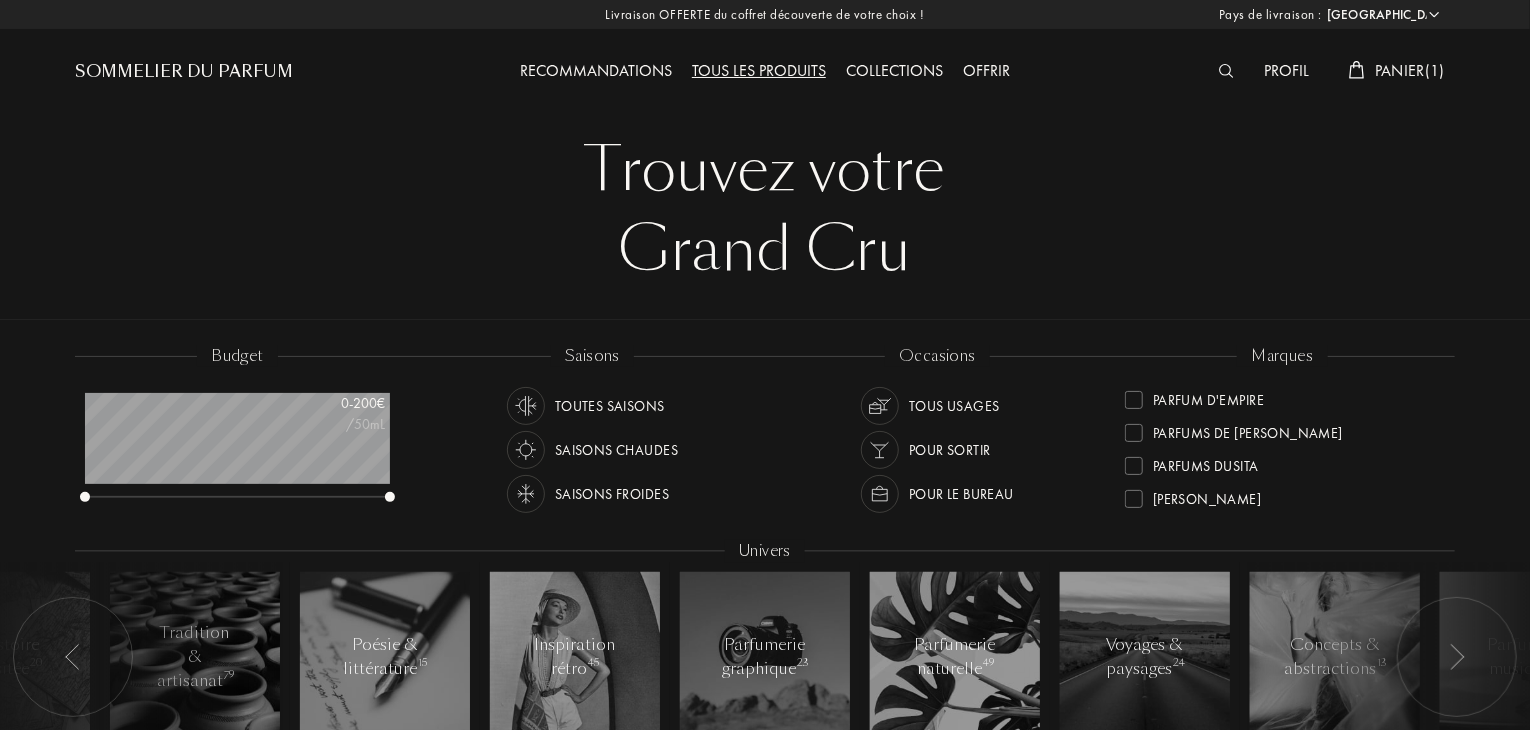 click on "Parfums Dusita" at bounding box center (1206, 462) 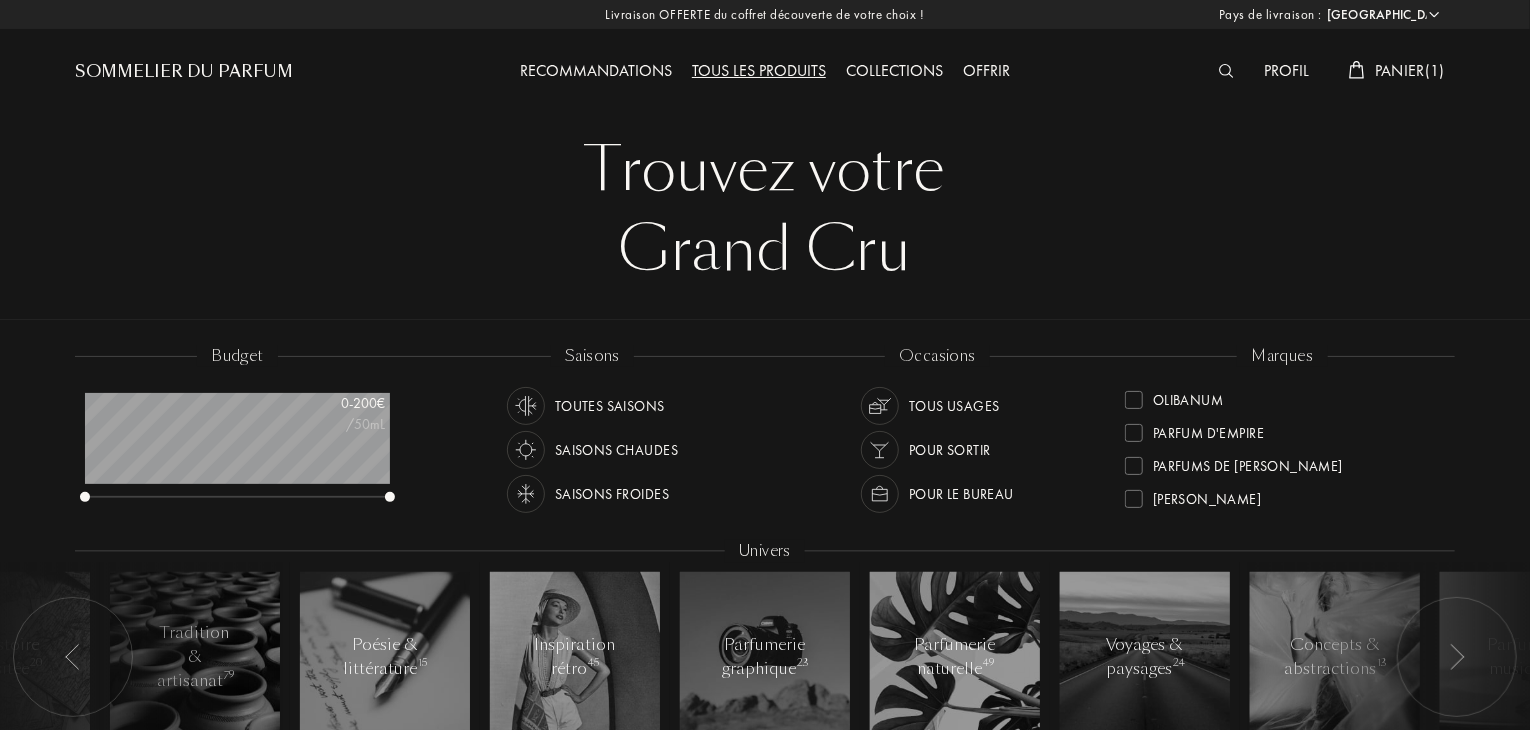 scroll, scrollTop: 0, scrollLeft: 0, axis: both 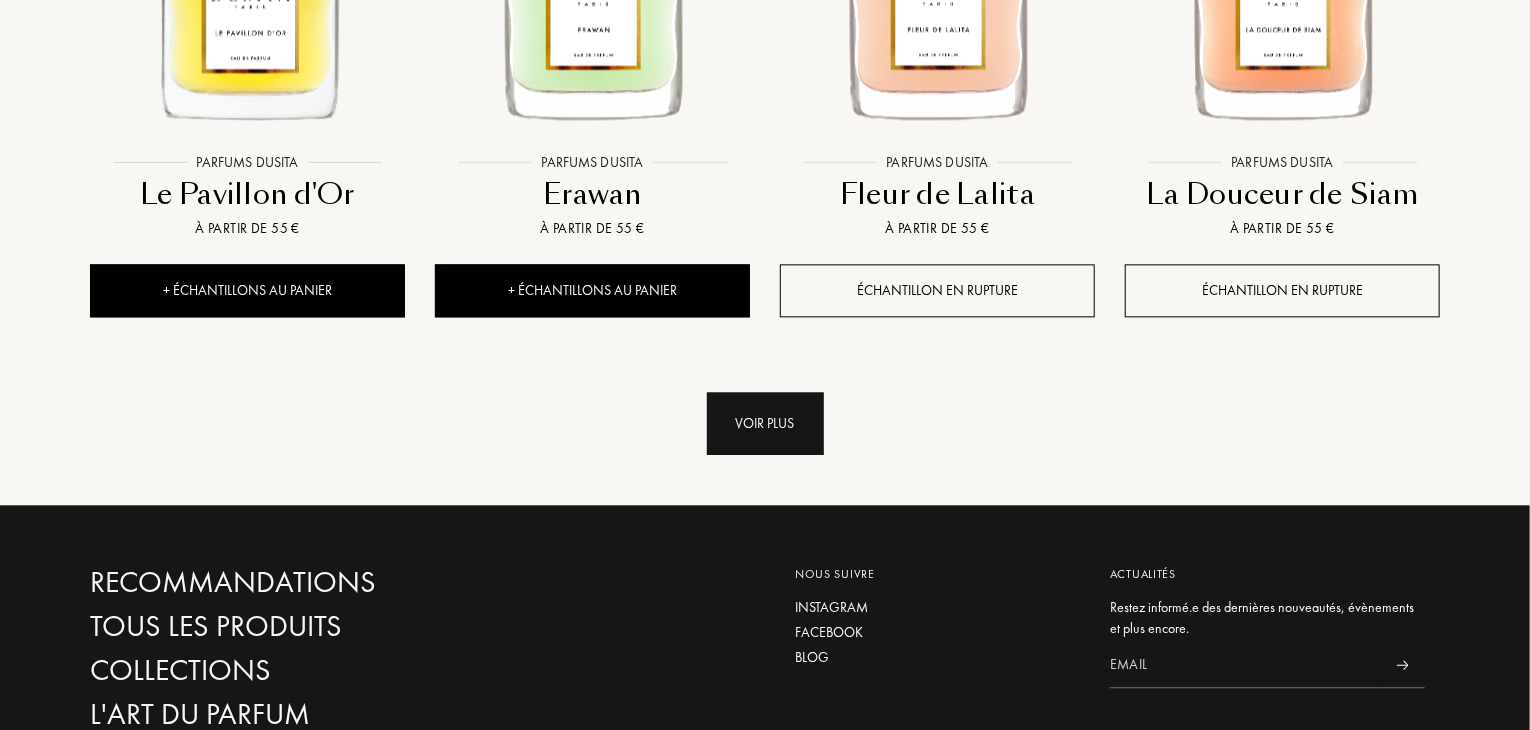 click on "Voir plus" at bounding box center (765, 423) 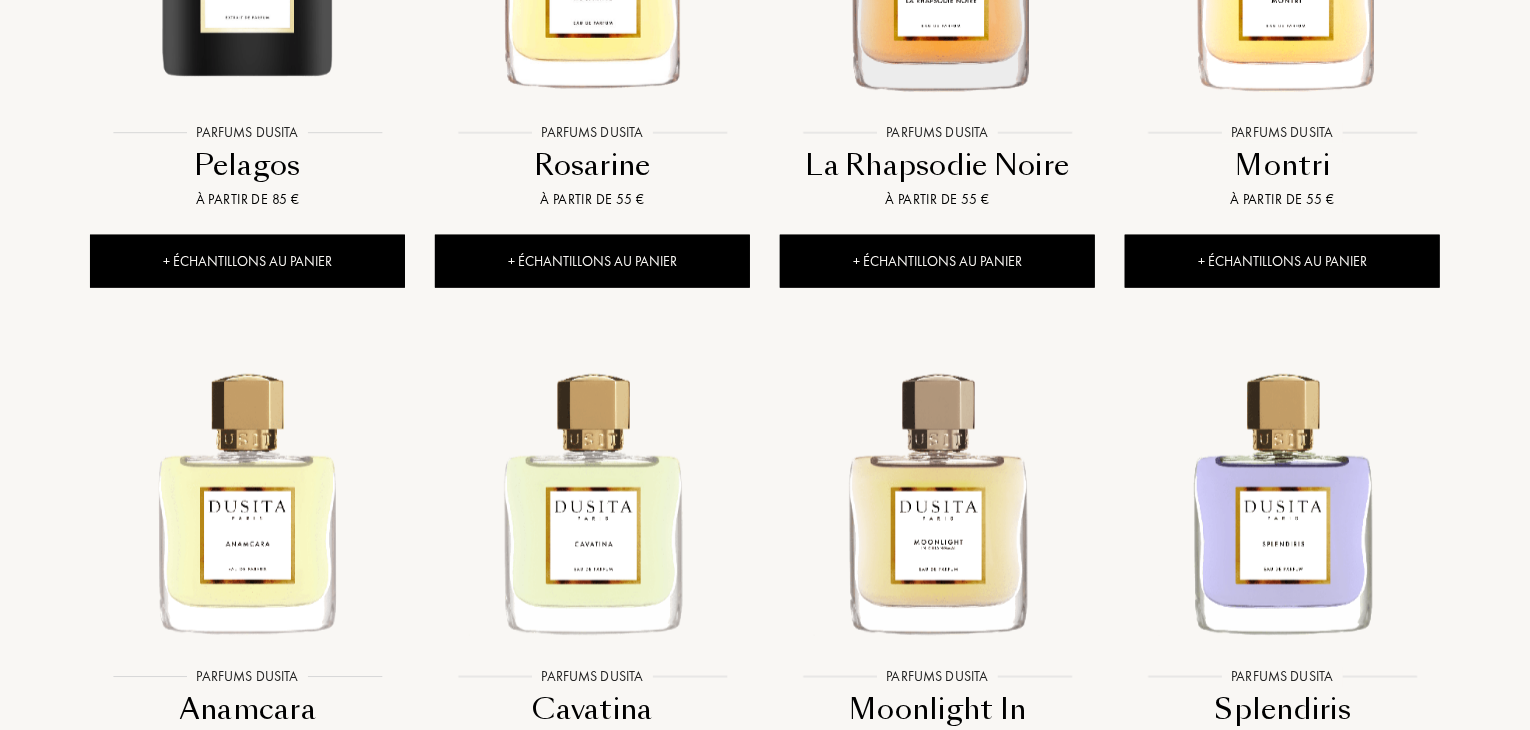 scroll, scrollTop: 1100, scrollLeft: 0, axis: vertical 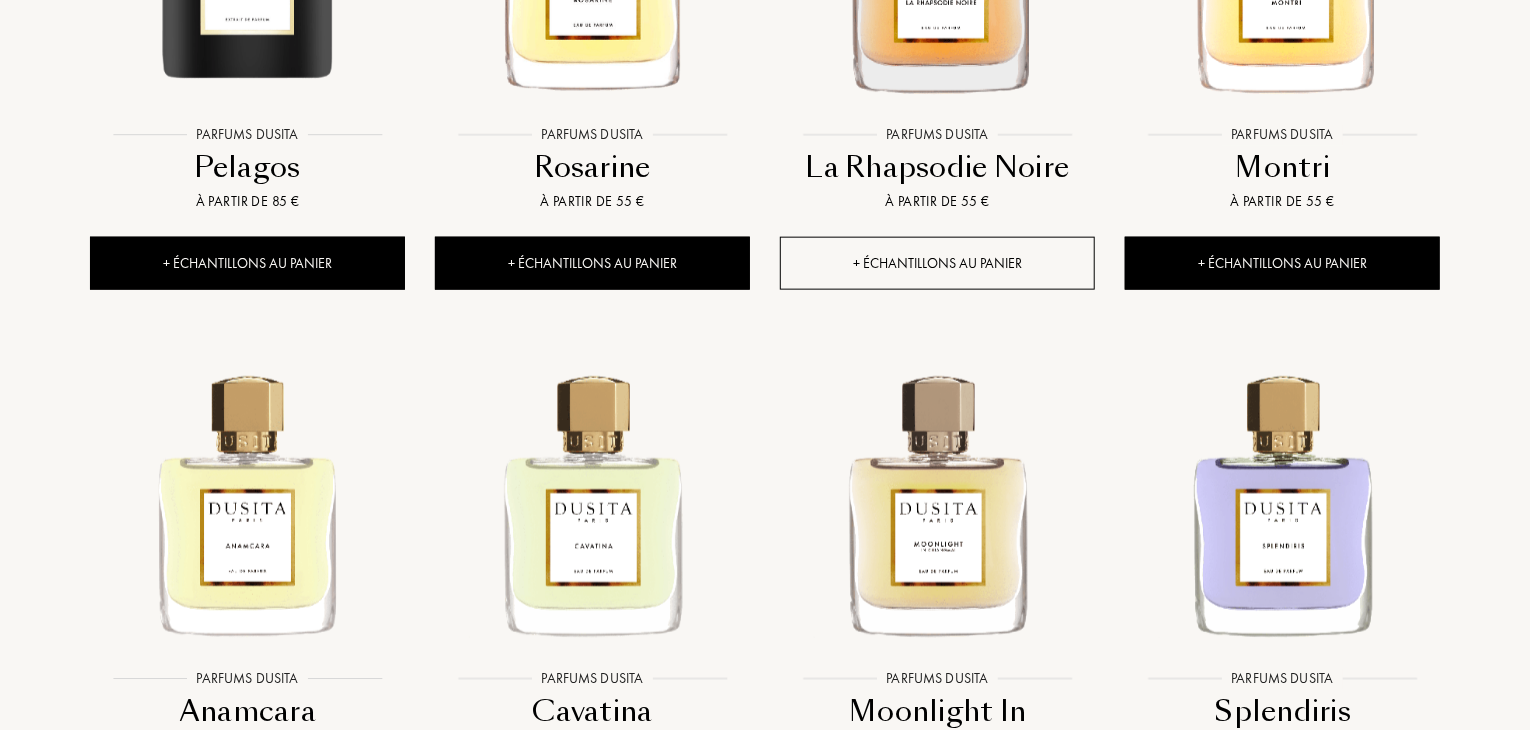 click on "+ Échantillons au panier" at bounding box center (937, 263) 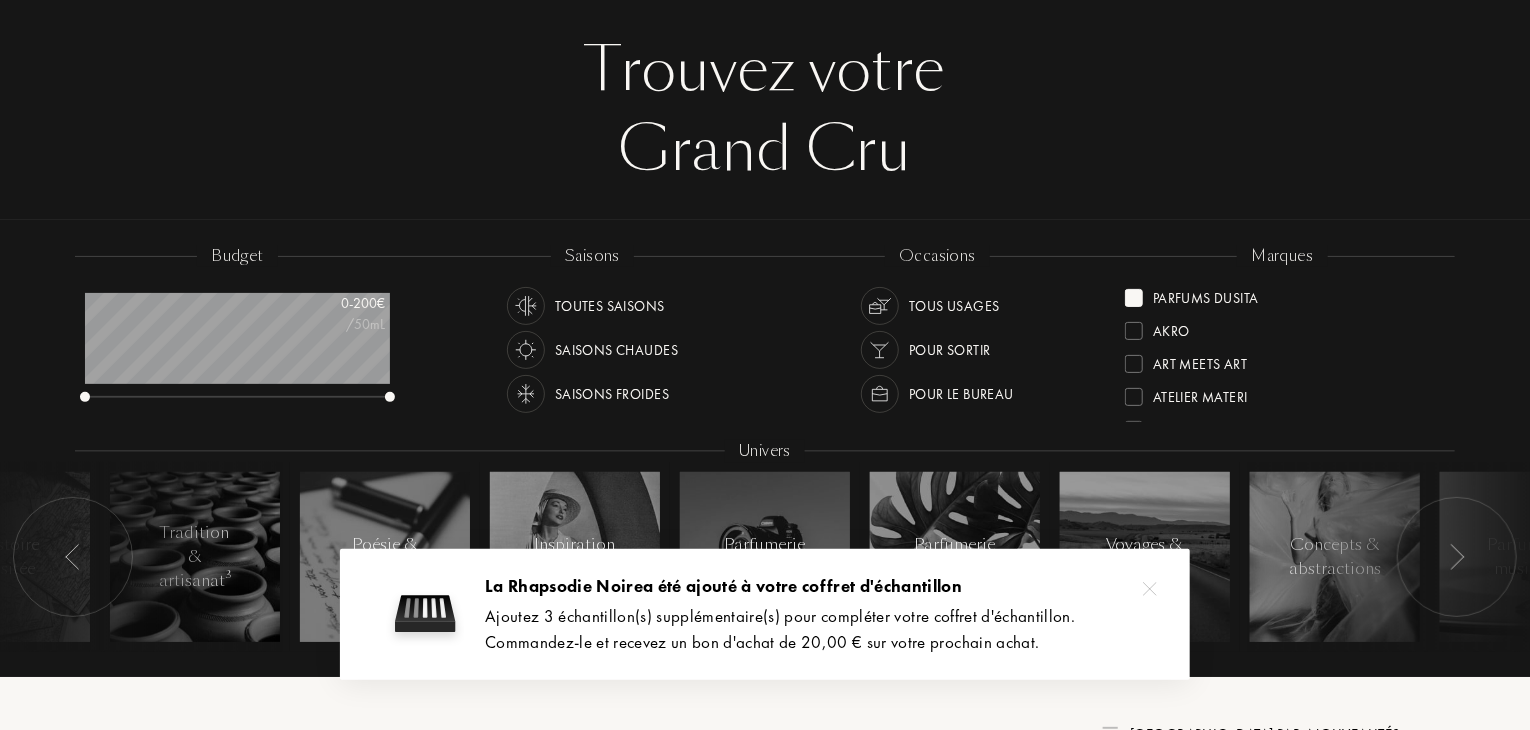 scroll, scrollTop: 0, scrollLeft: 0, axis: both 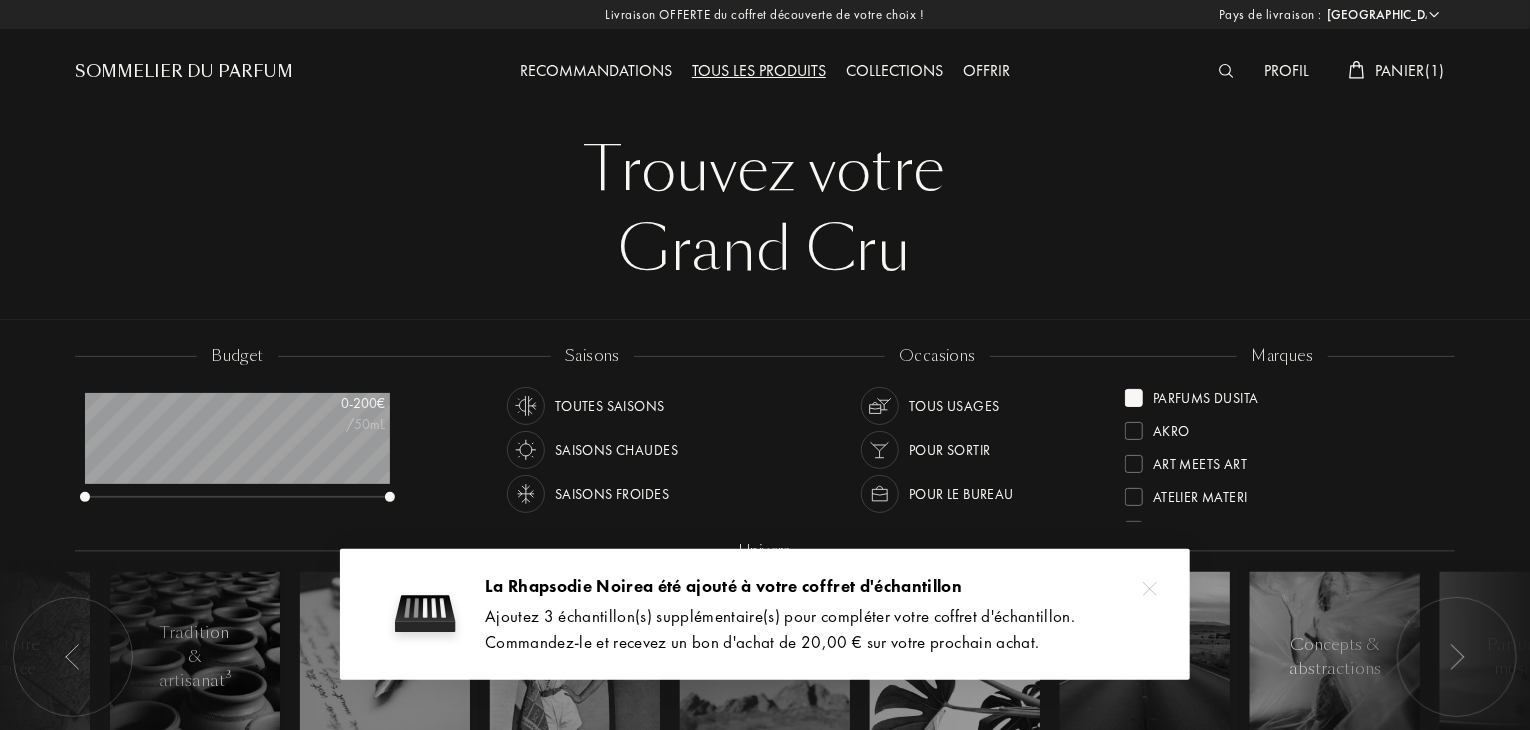 click at bounding box center (1134, 398) 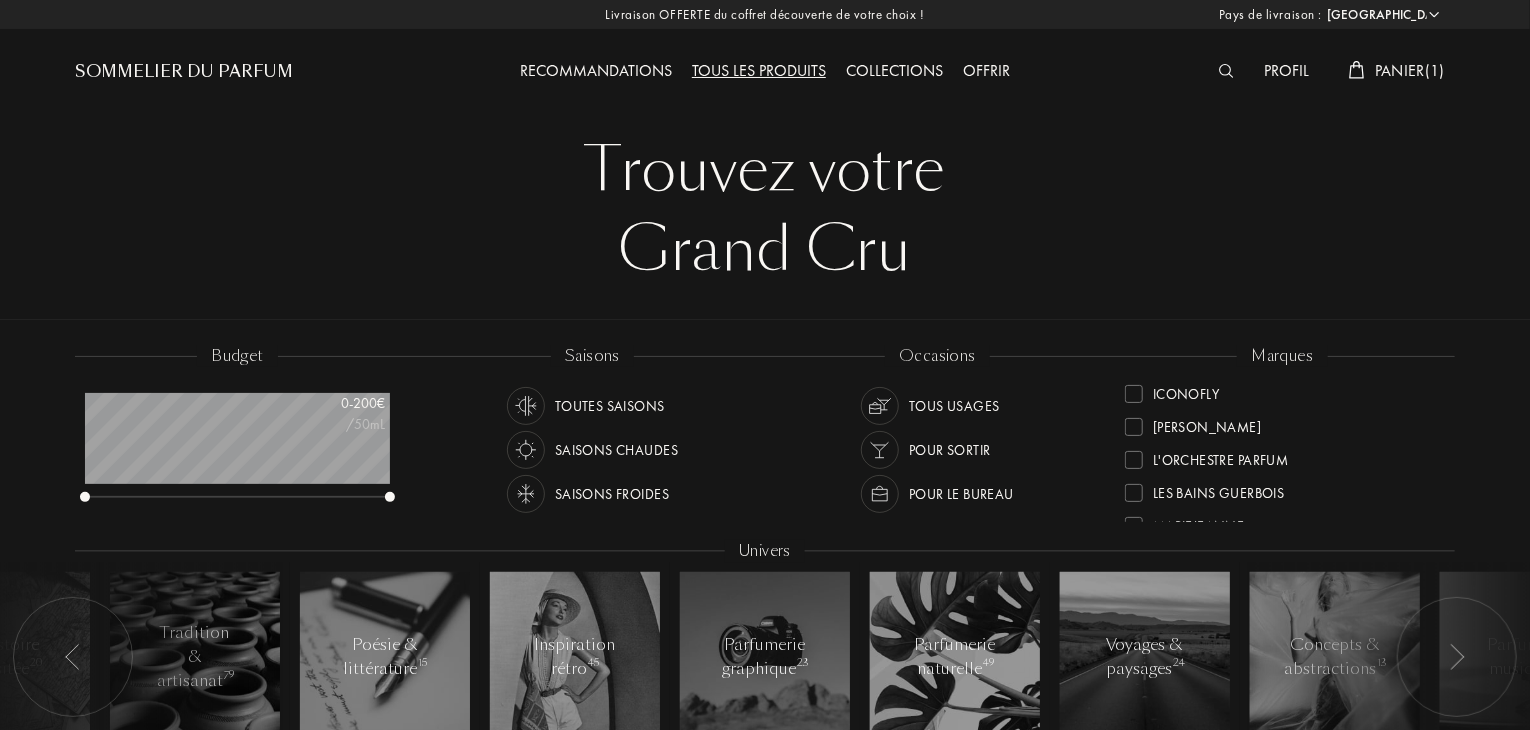 scroll, scrollTop: 500, scrollLeft: 0, axis: vertical 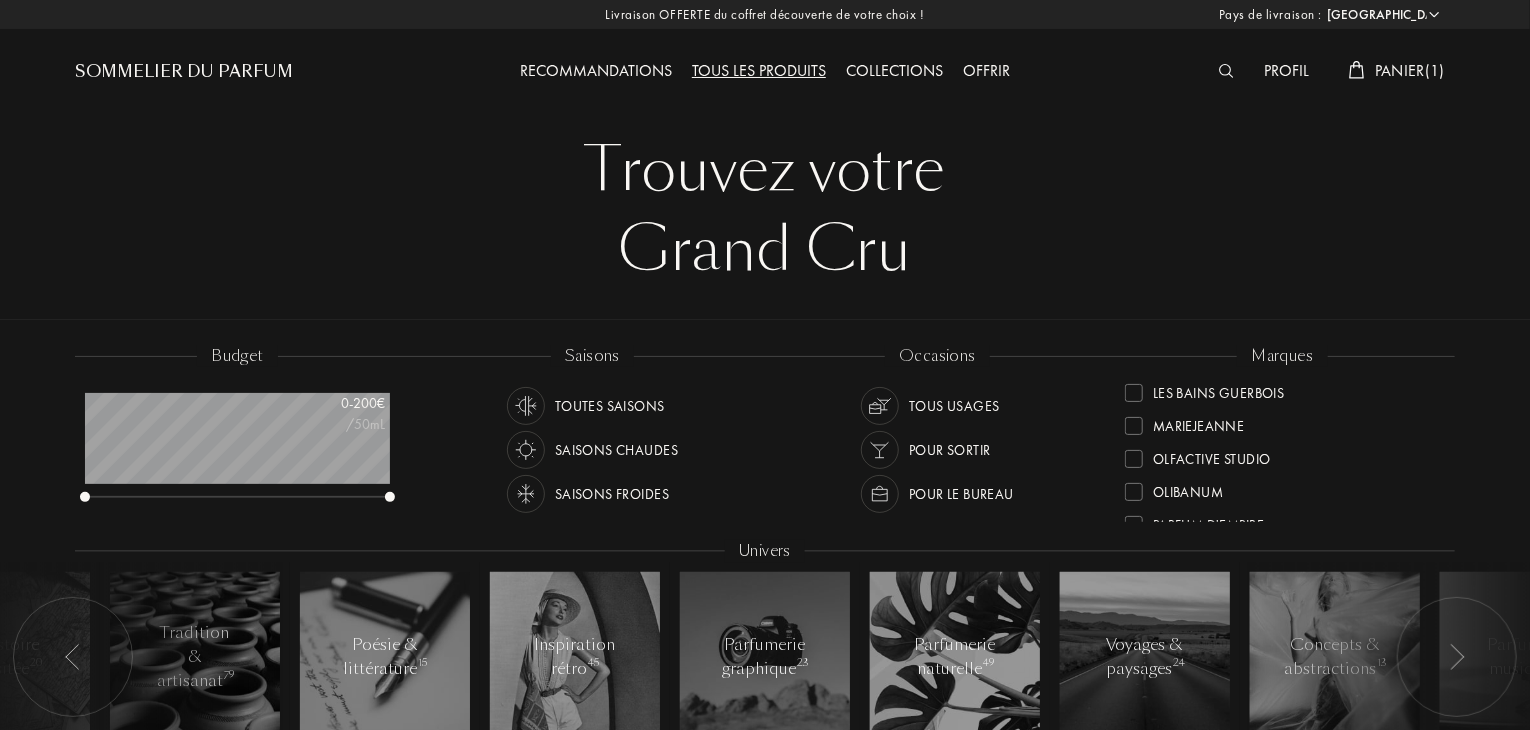 click on "Olfactive Studio" at bounding box center (1212, 455) 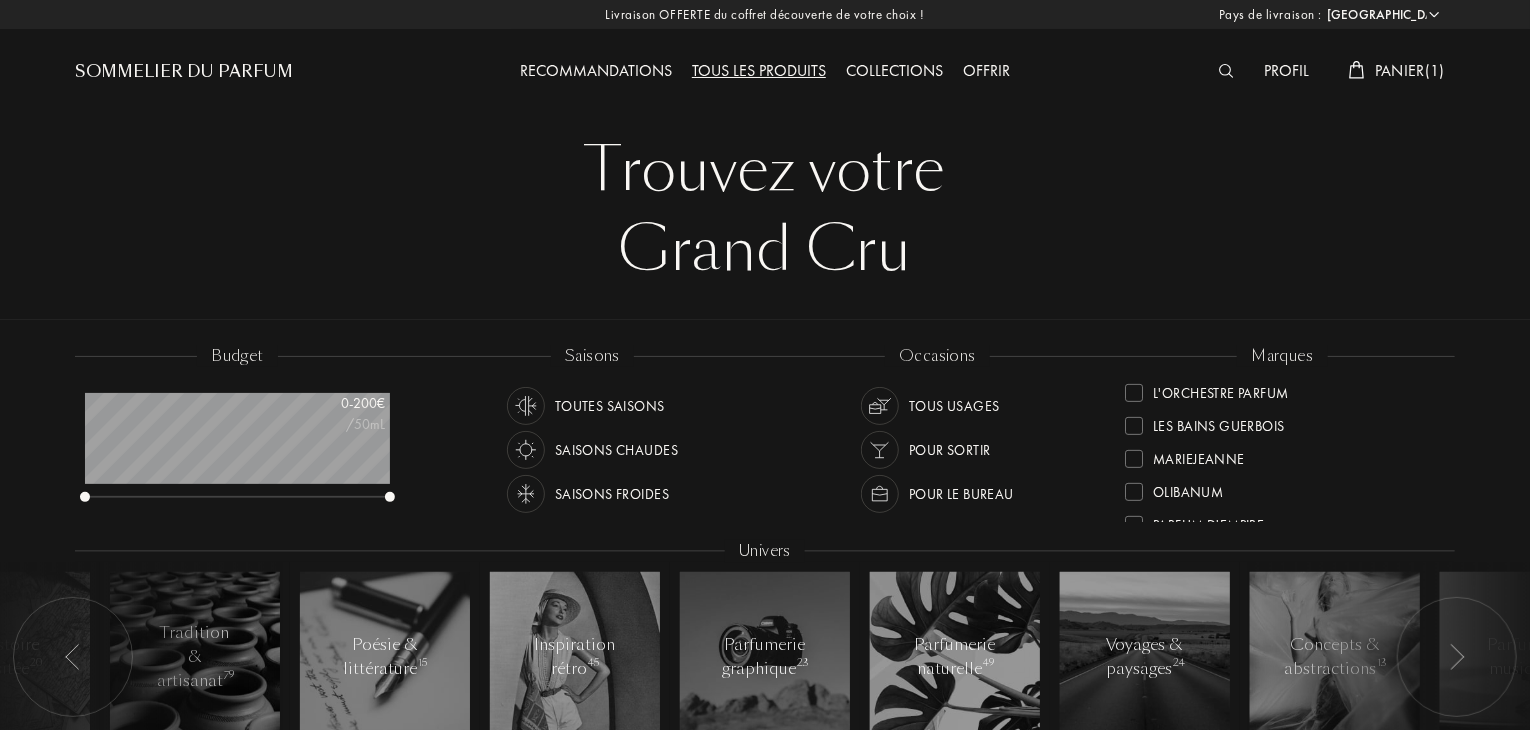 scroll, scrollTop: 0, scrollLeft: 0, axis: both 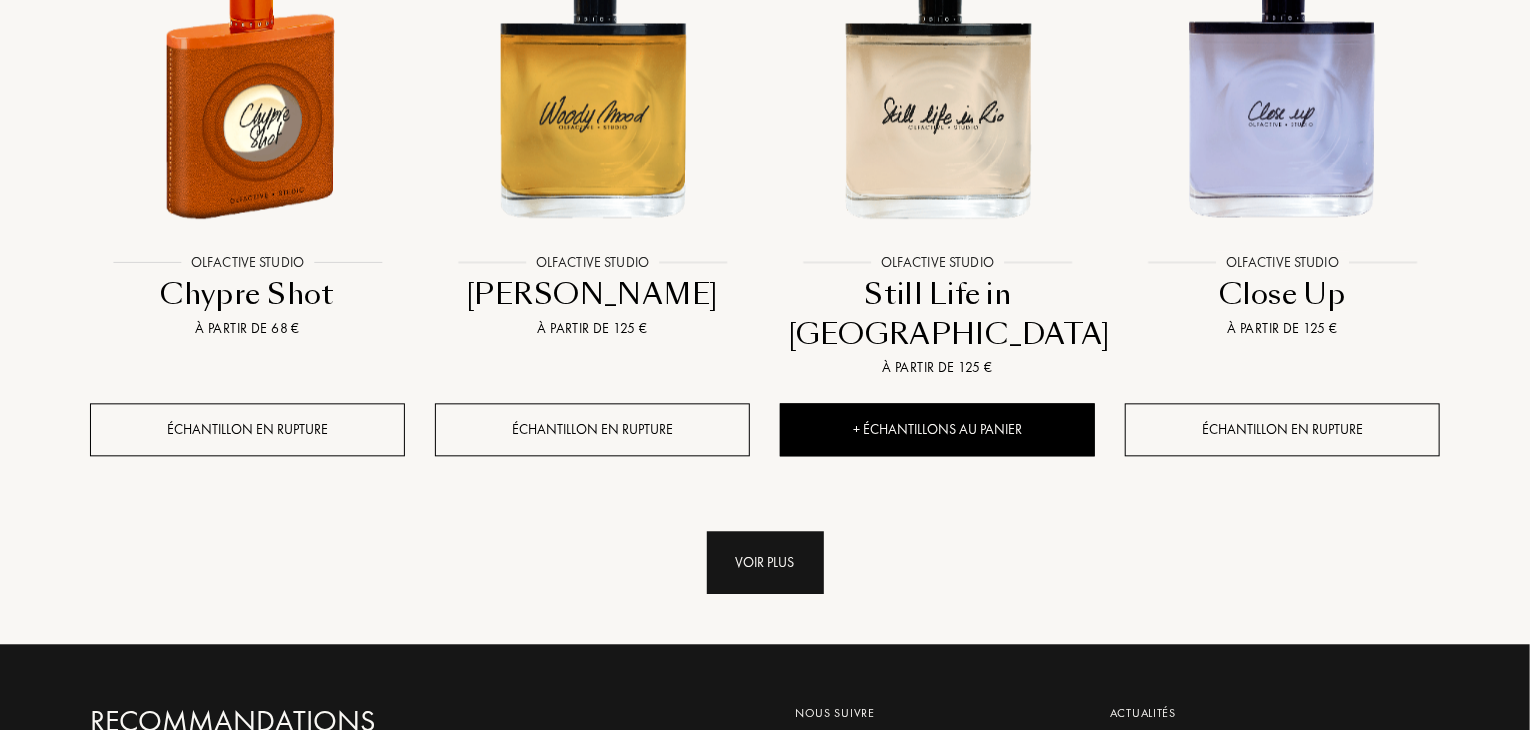 click on "Voir plus" at bounding box center [765, 562] 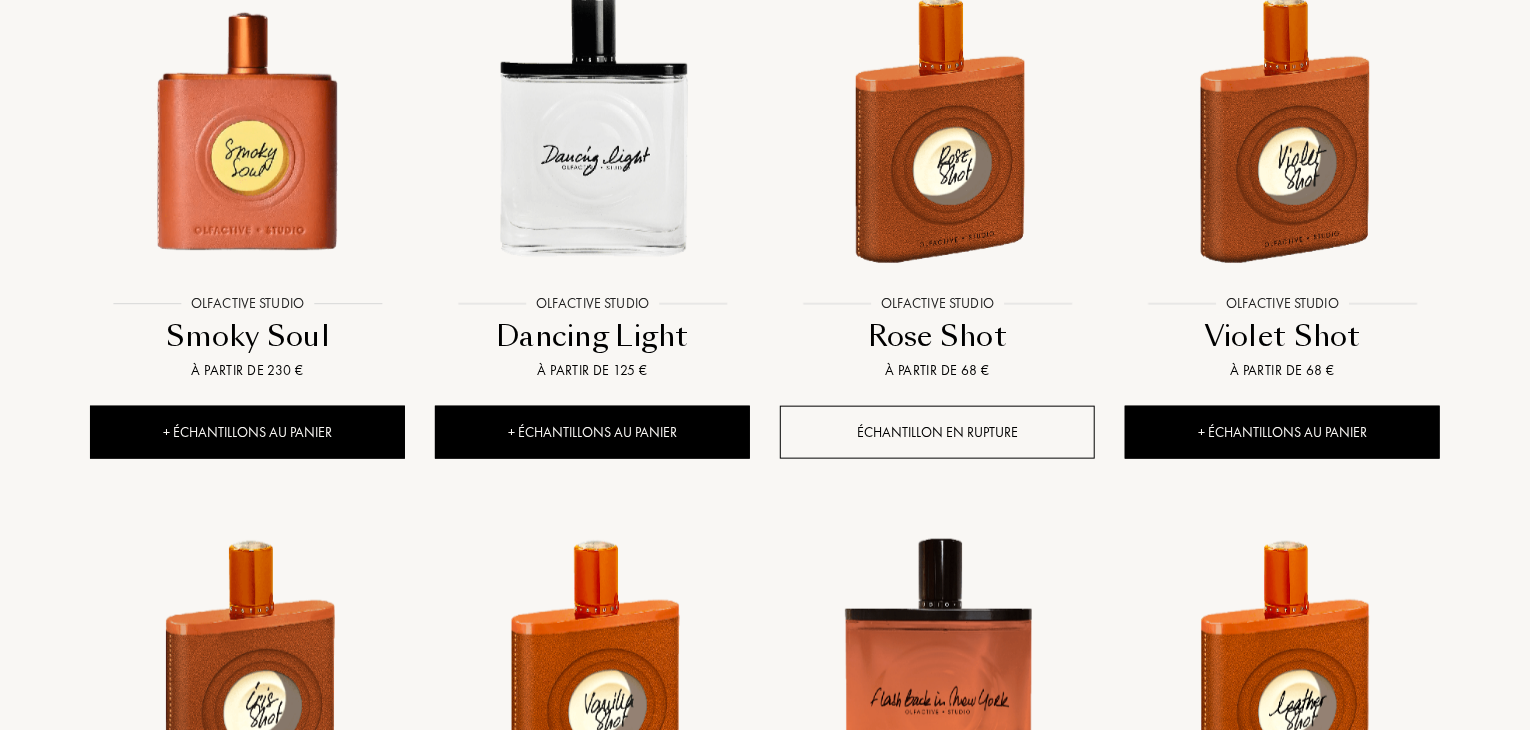 scroll, scrollTop: 900, scrollLeft: 0, axis: vertical 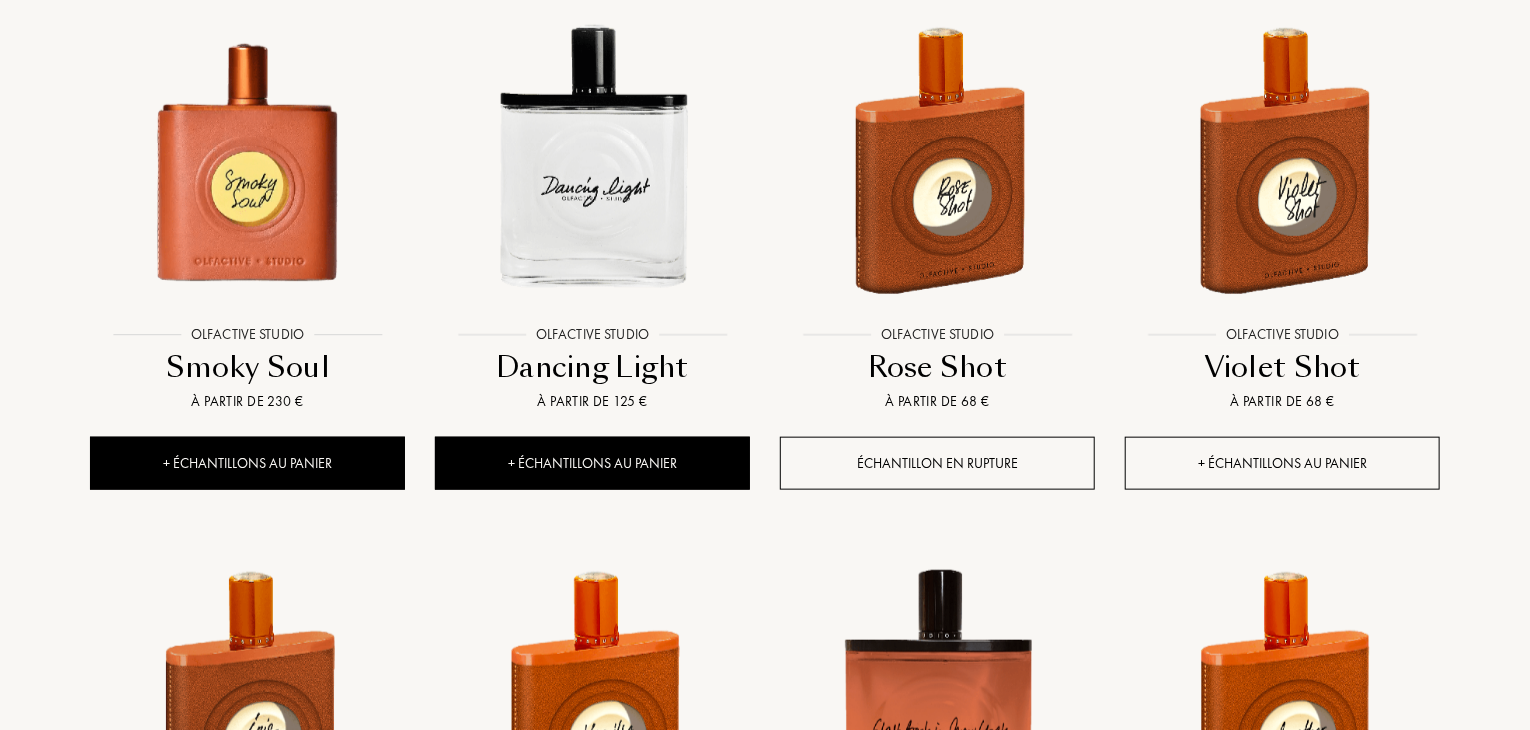 click on "+ Échantillons au panier" at bounding box center (1282, 463) 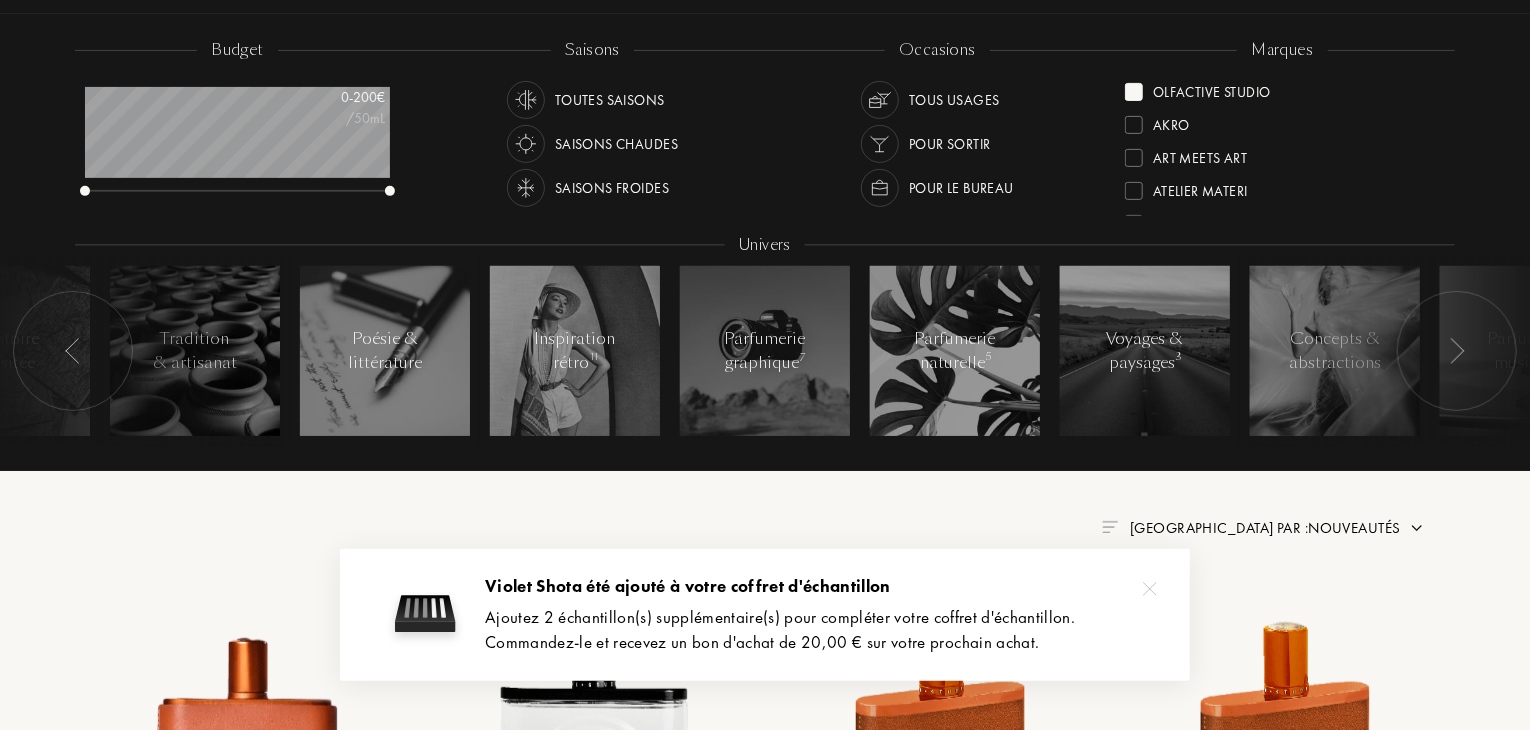 scroll, scrollTop: 200, scrollLeft: 0, axis: vertical 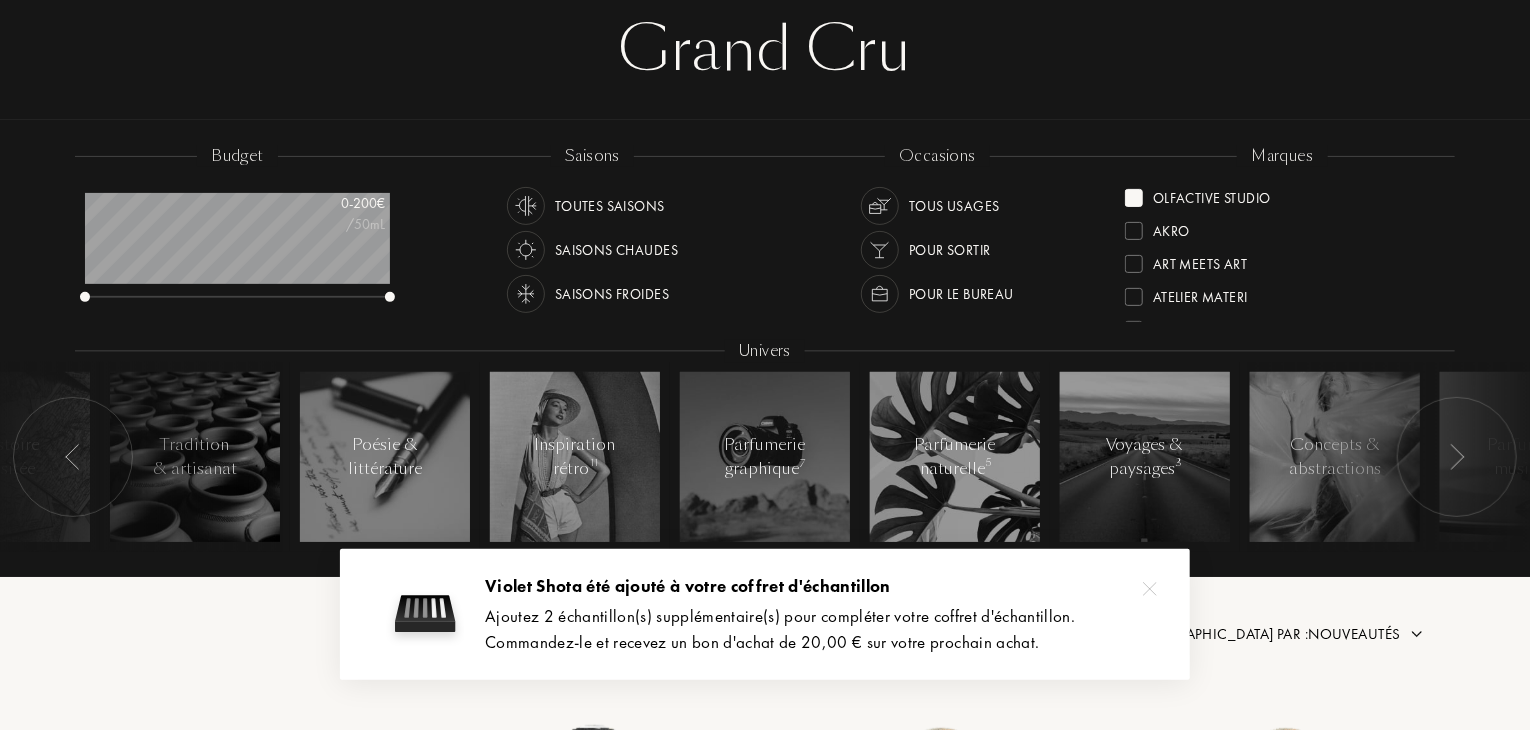 click at bounding box center [1134, 198] 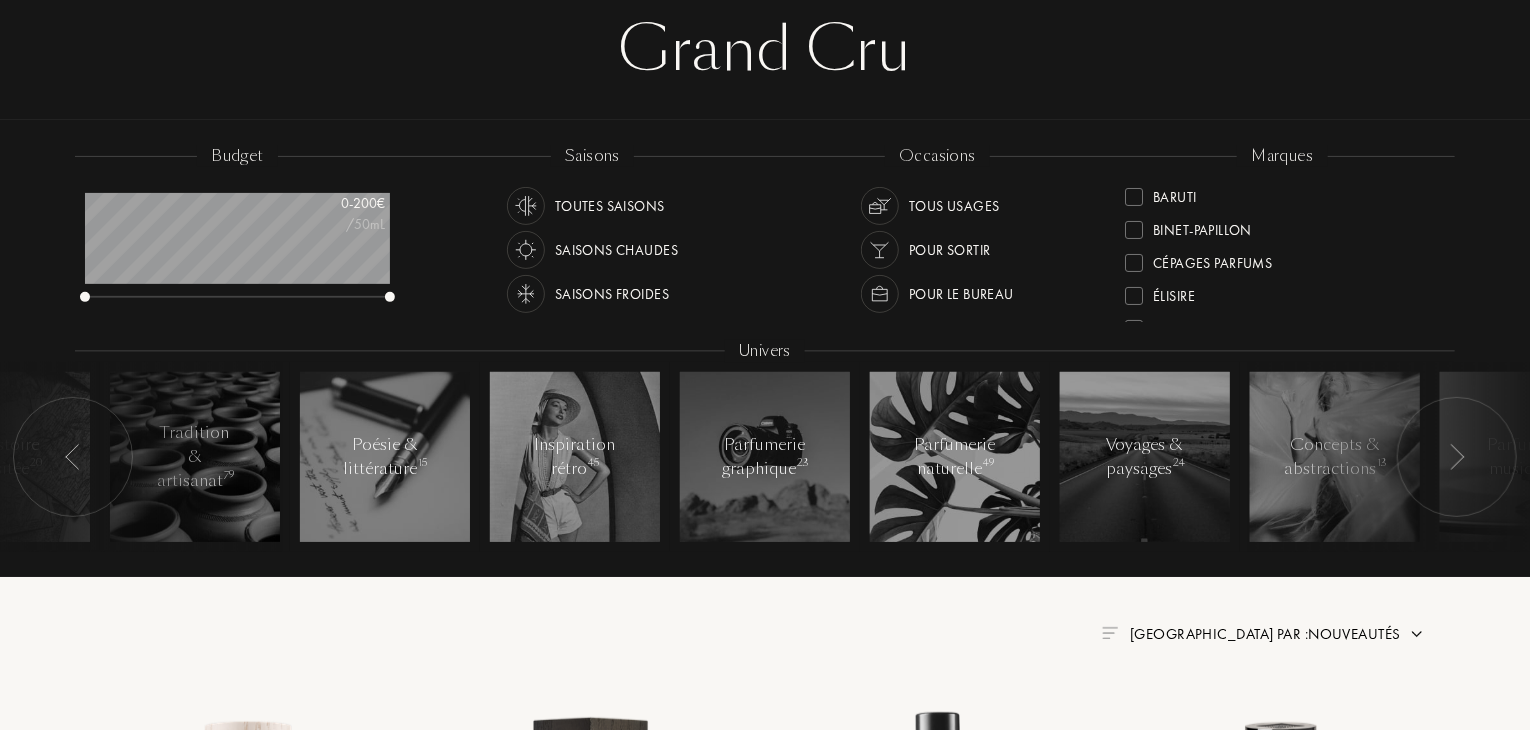 scroll, scrollTop: 0, scrollLeft: 0, axis: both 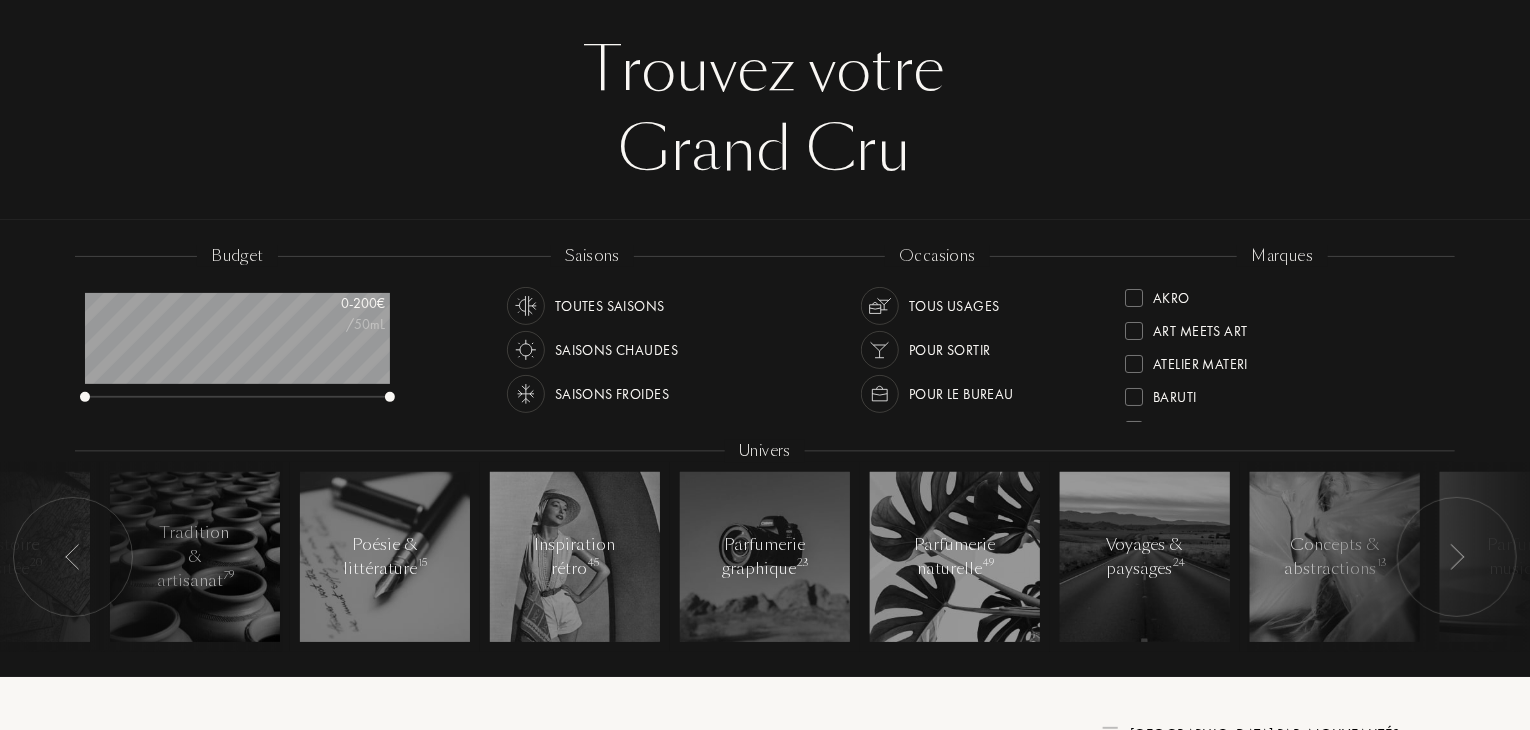 click on "Akro" at bounding box center (1171, 294) 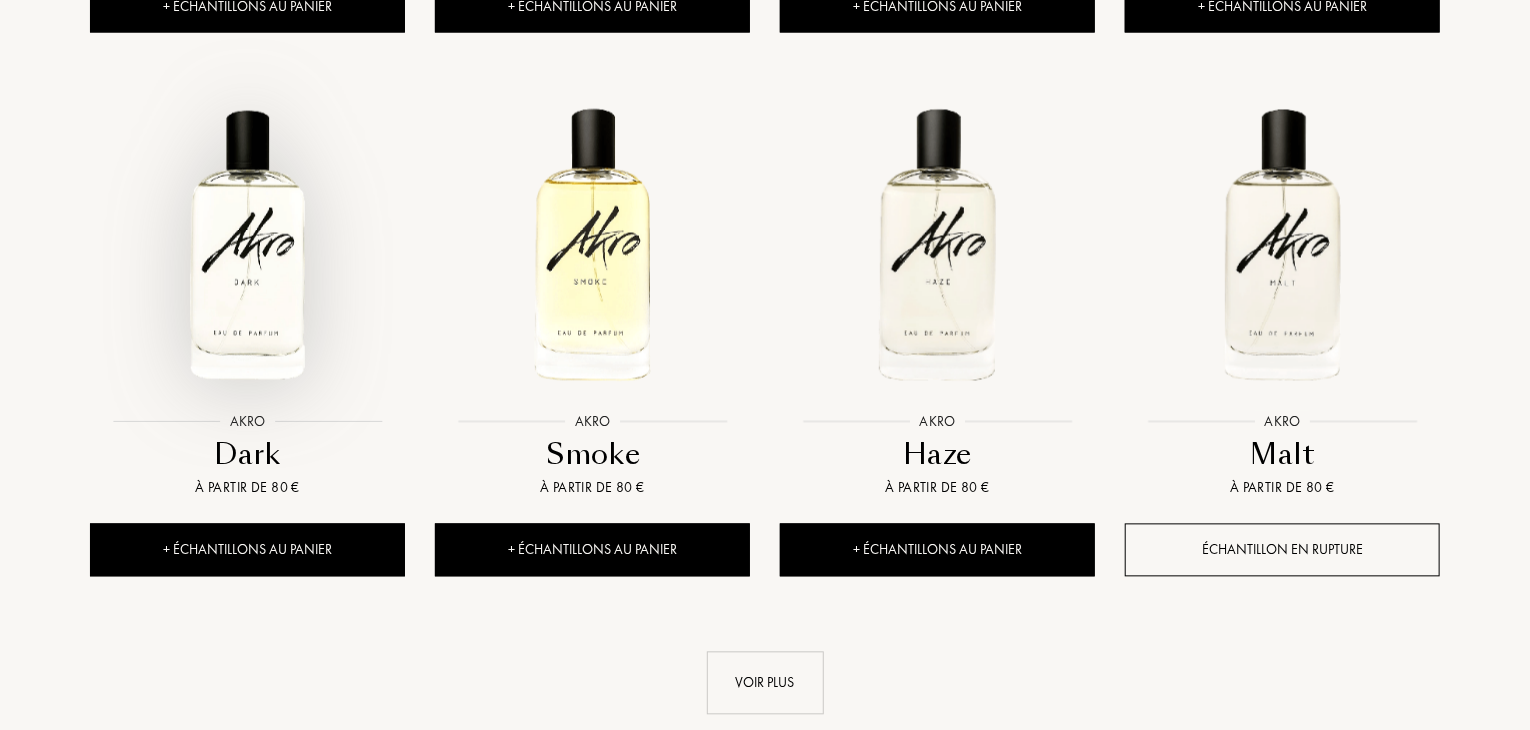 scroll, scrollTop: 2100, scrollLeft: 0, axis: vertical 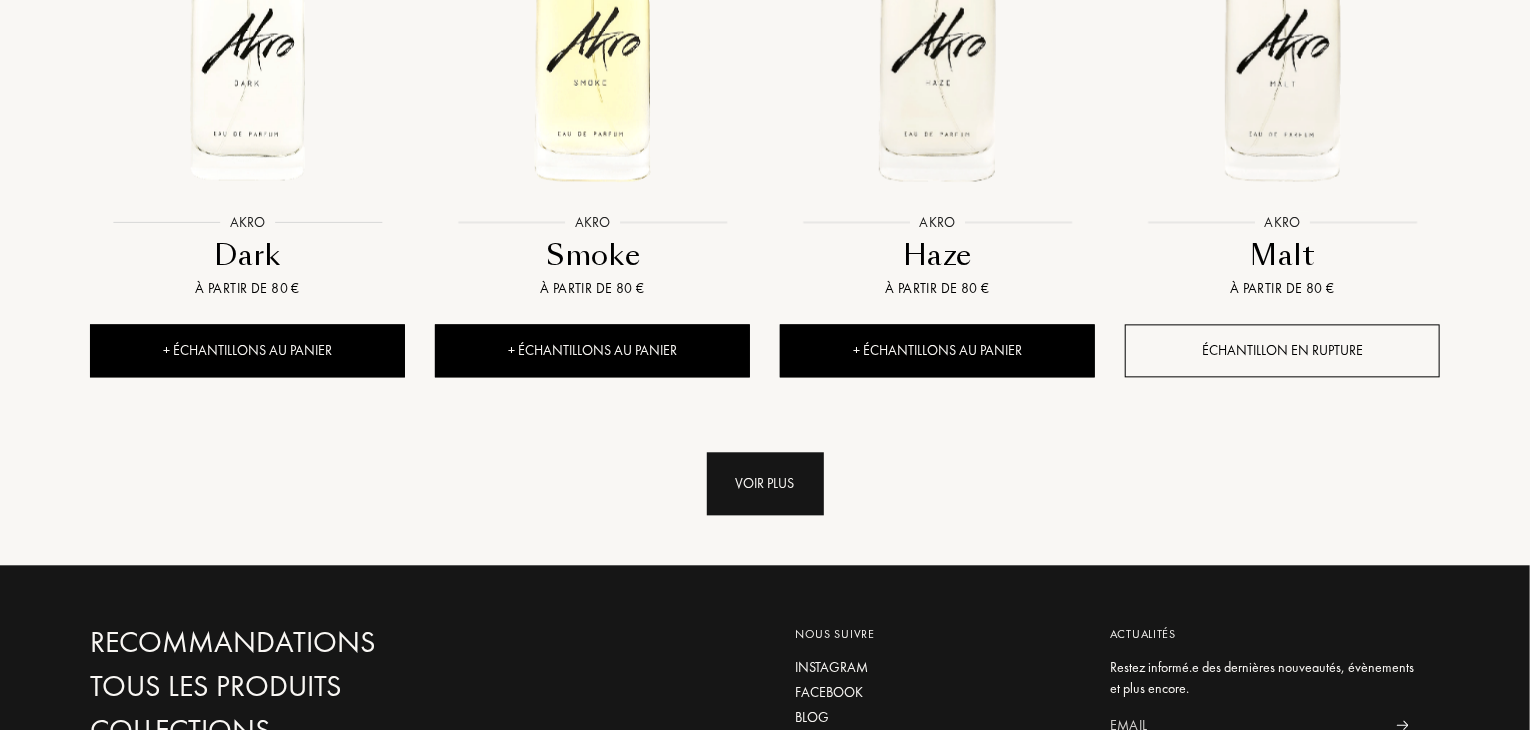 click on "Voir plus" at bounding box center (765, 483) 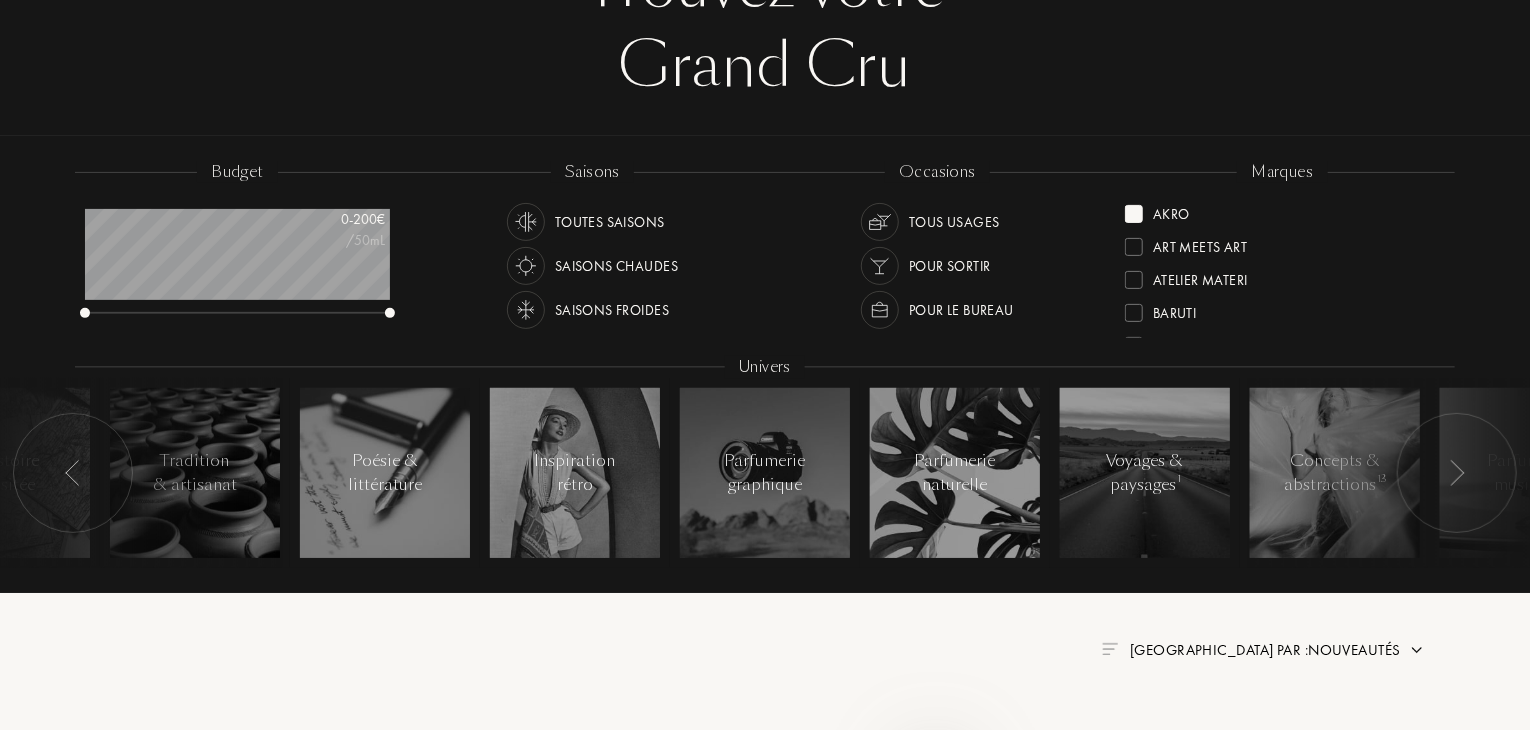 scroll, scrollTop: 0, scrollLeft: 0, axis: both 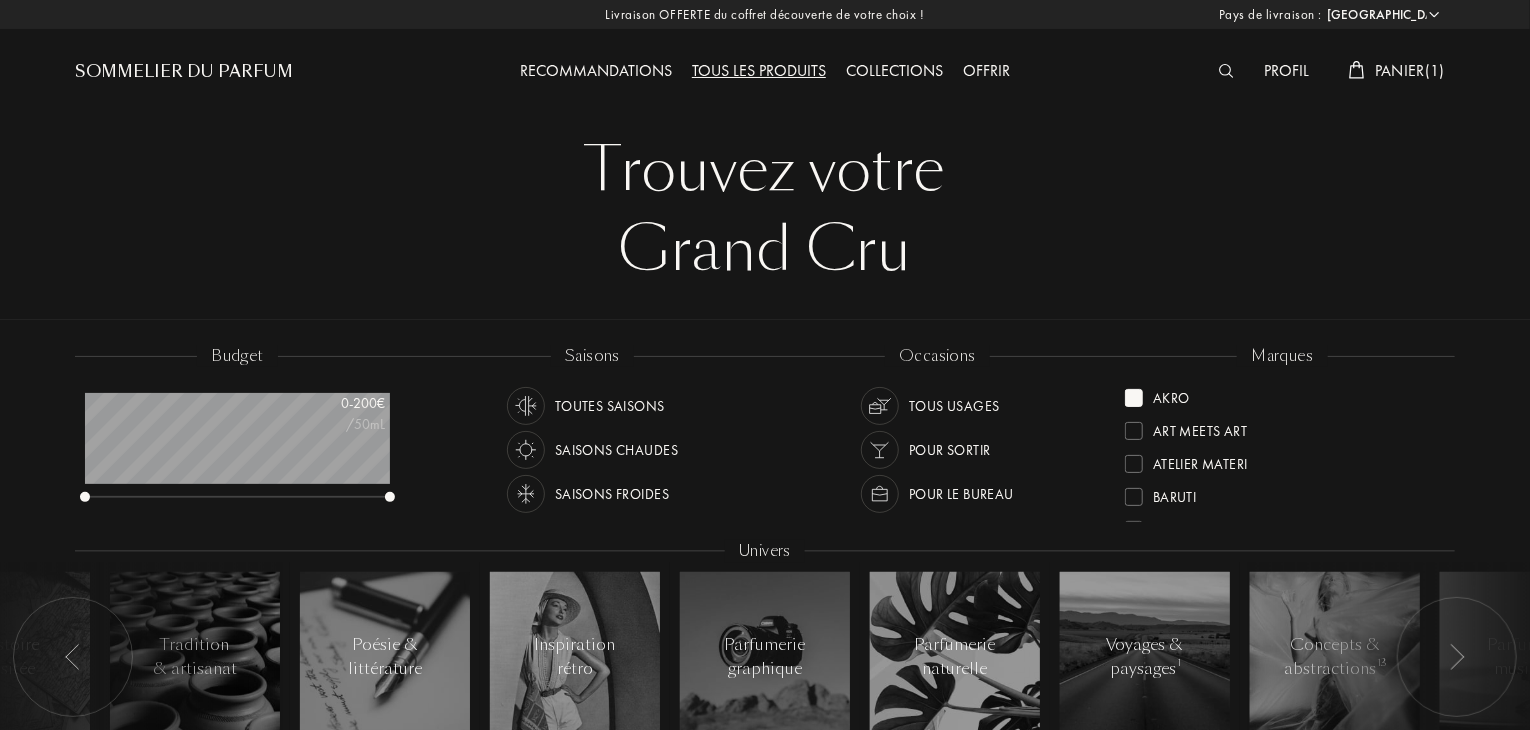 click at bounding box center [1134, 398] 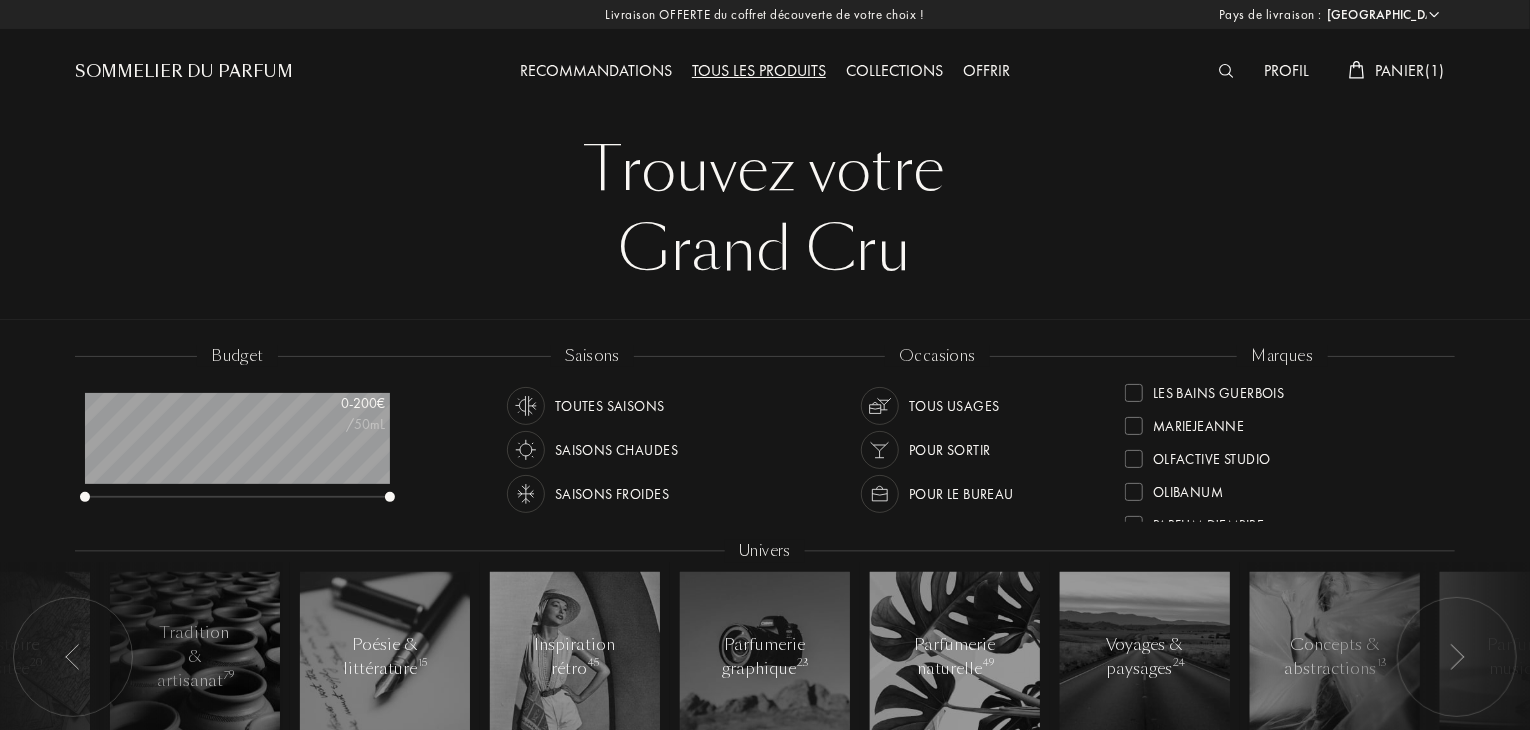 scroll, scrollTop: 400, scrollLeft: 0, axis: vertical 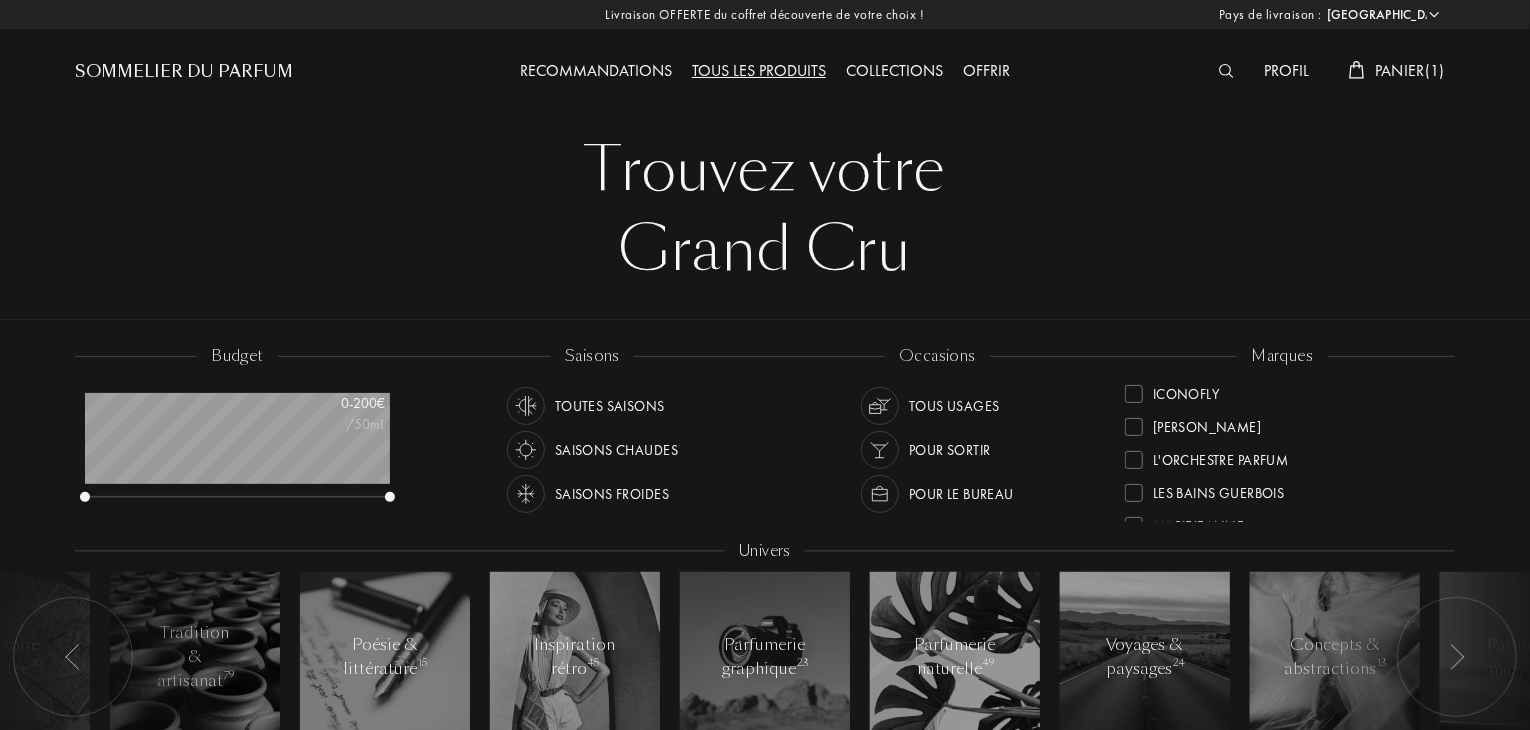 click at bounding box center [1134, 493] 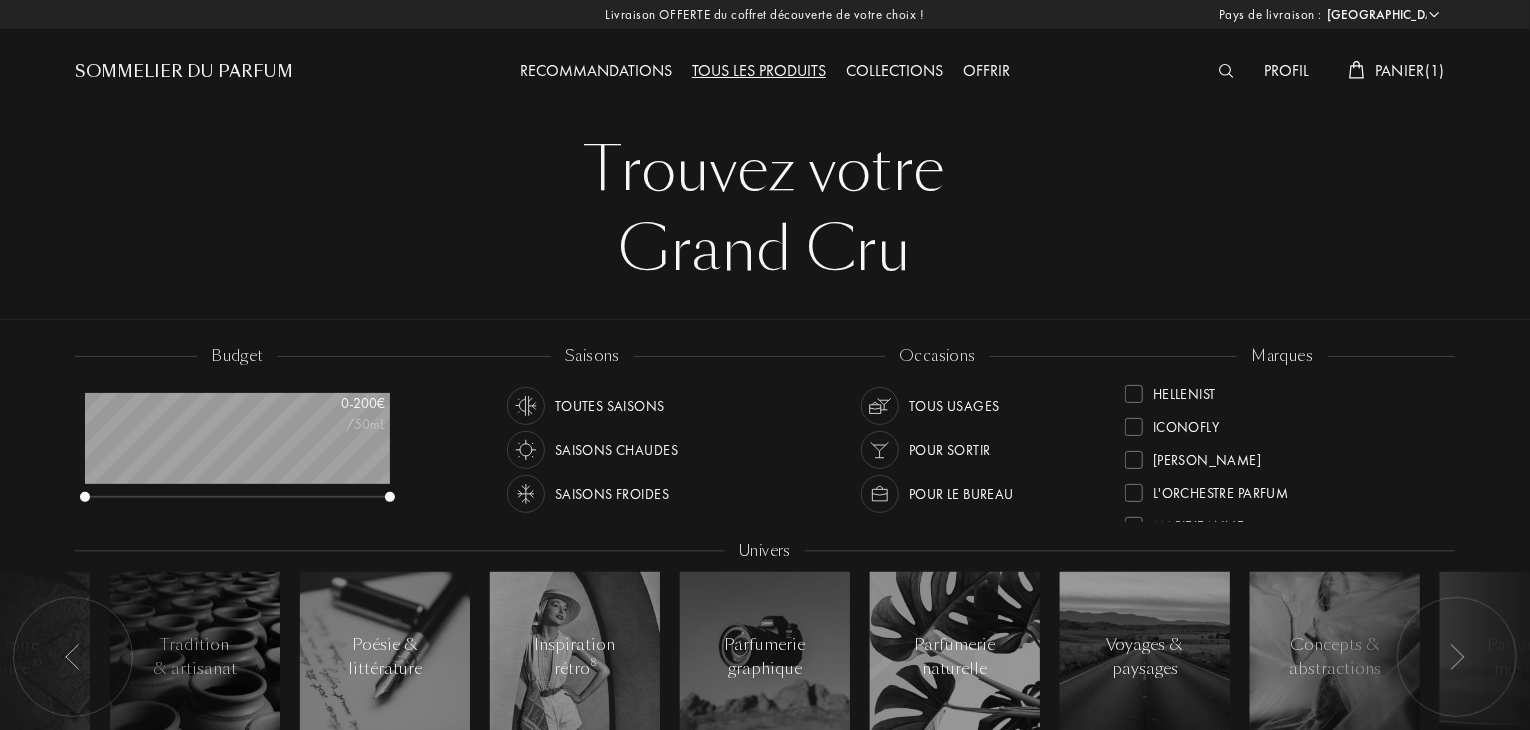 scroll, scrollTop: 0, scrollLeft: 0, axis: both 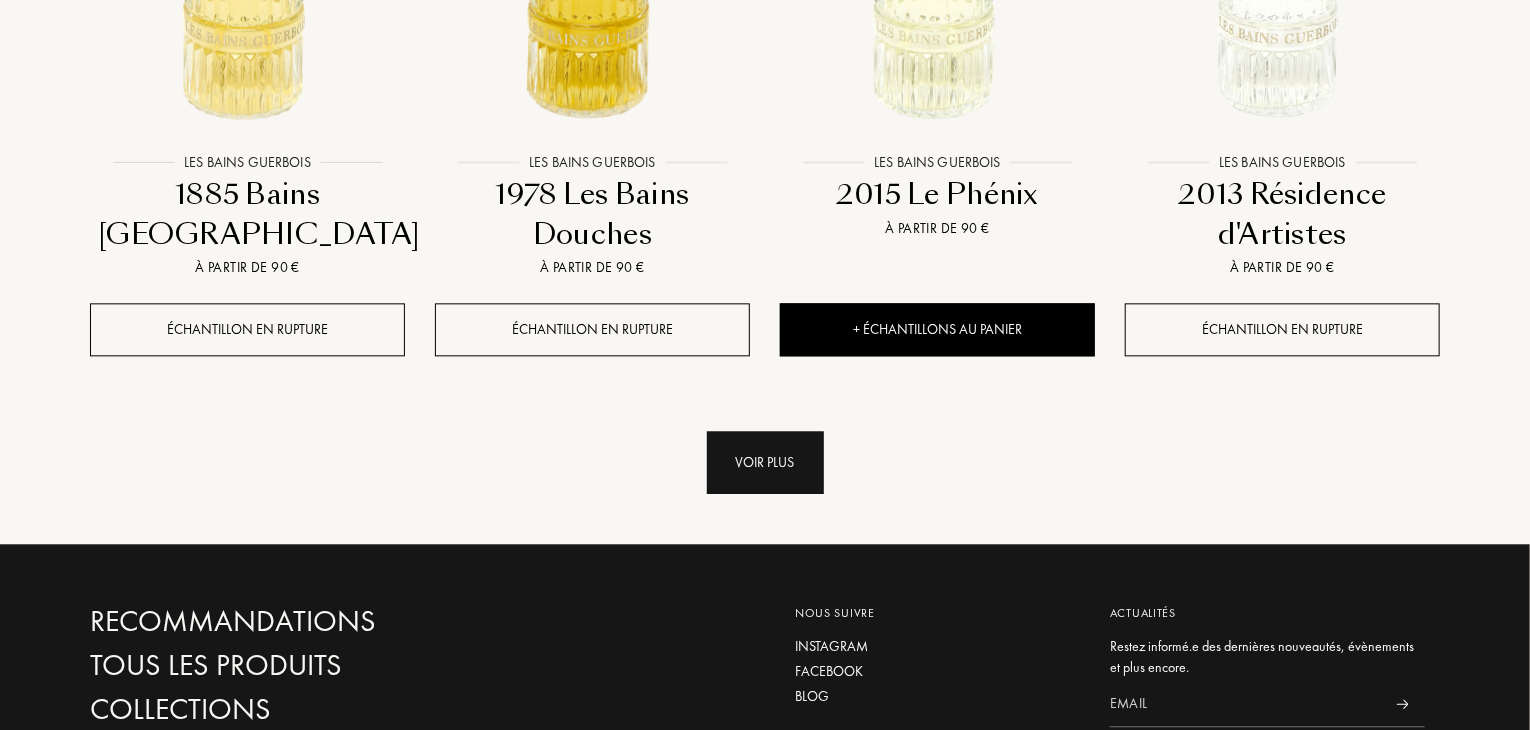click on "Voir plus" at bounding box center [765, 462] 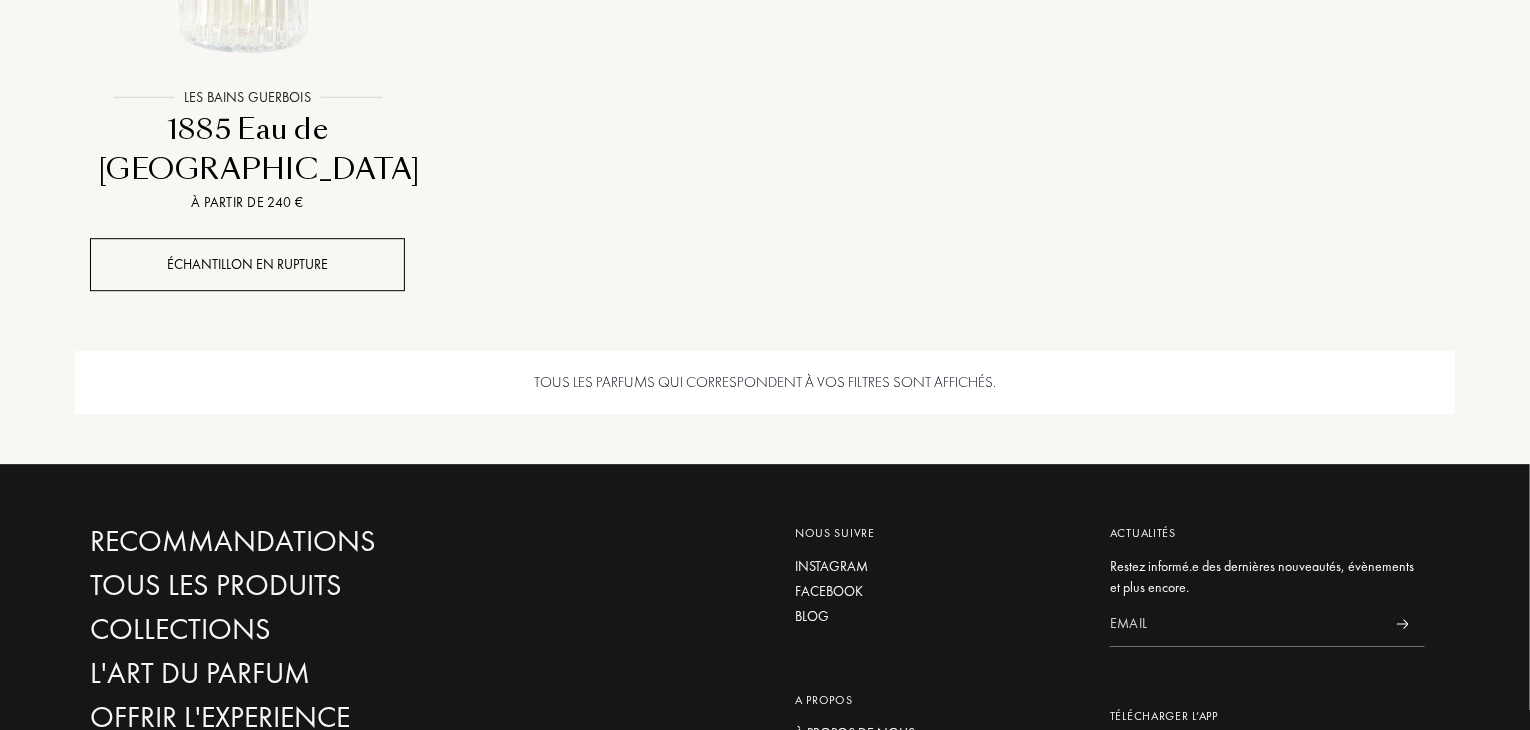 scroll, scrollTop: 2600, scrollLeft: 0, axis: vertical 